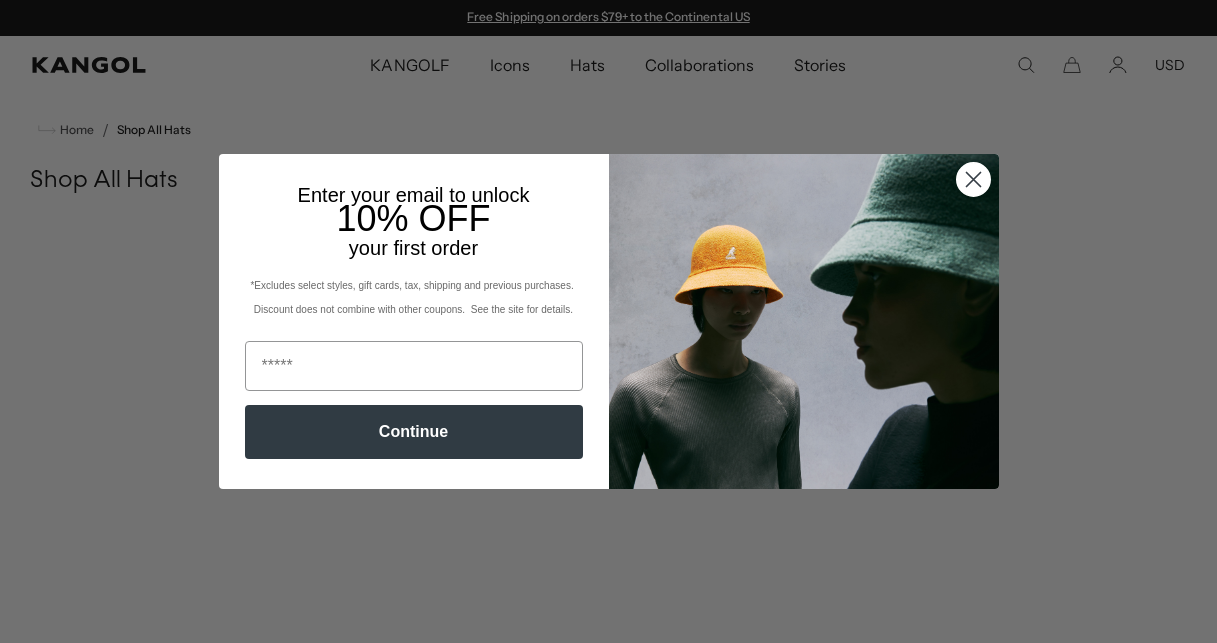 scroll, scrollTop: 0, scrollLeft: 0, axis: both 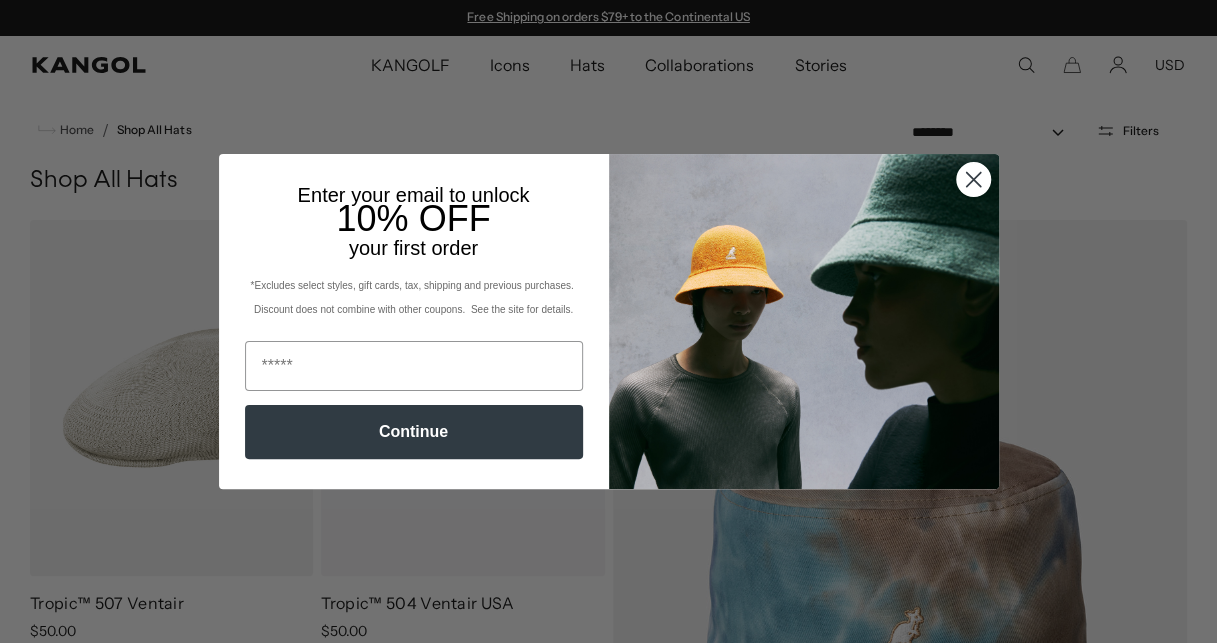 click 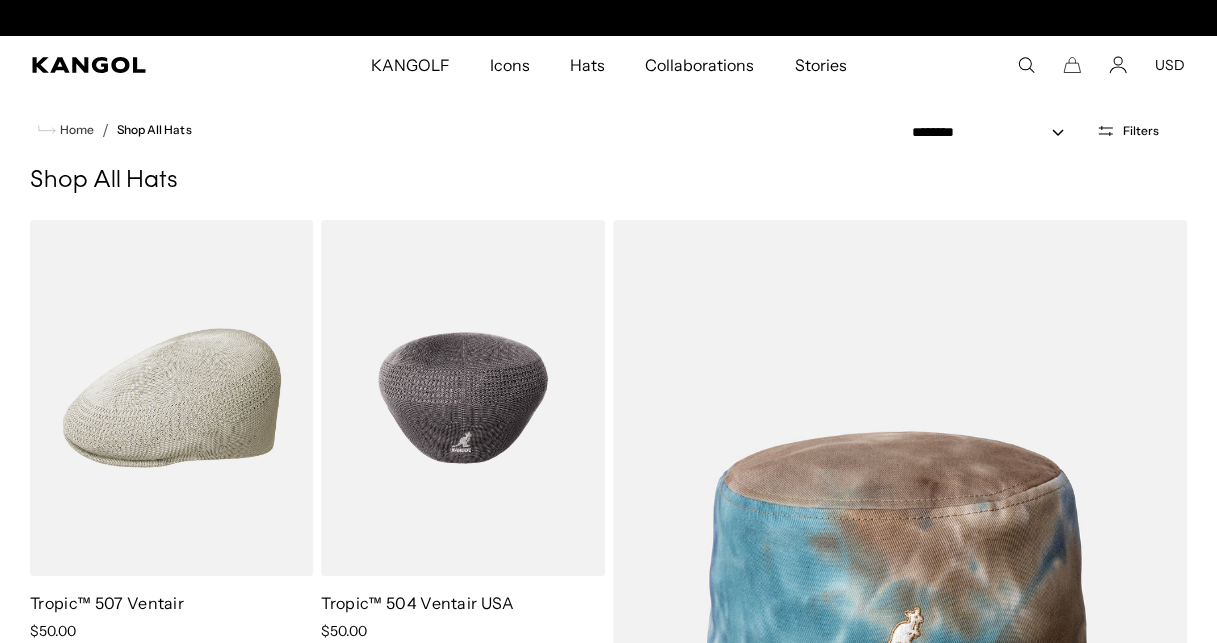 scroll, scrollTop: 0, scrollLeft: 412, axis: horizontal 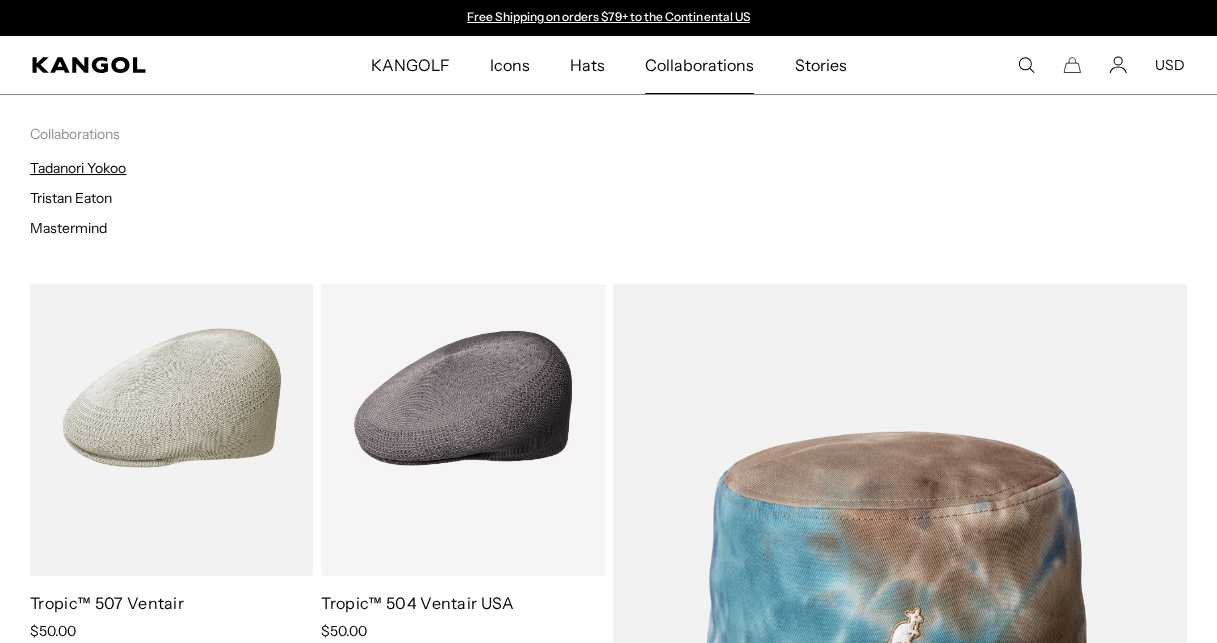 click on "Tadanori Yokoo" at bounding box center [78, 168] 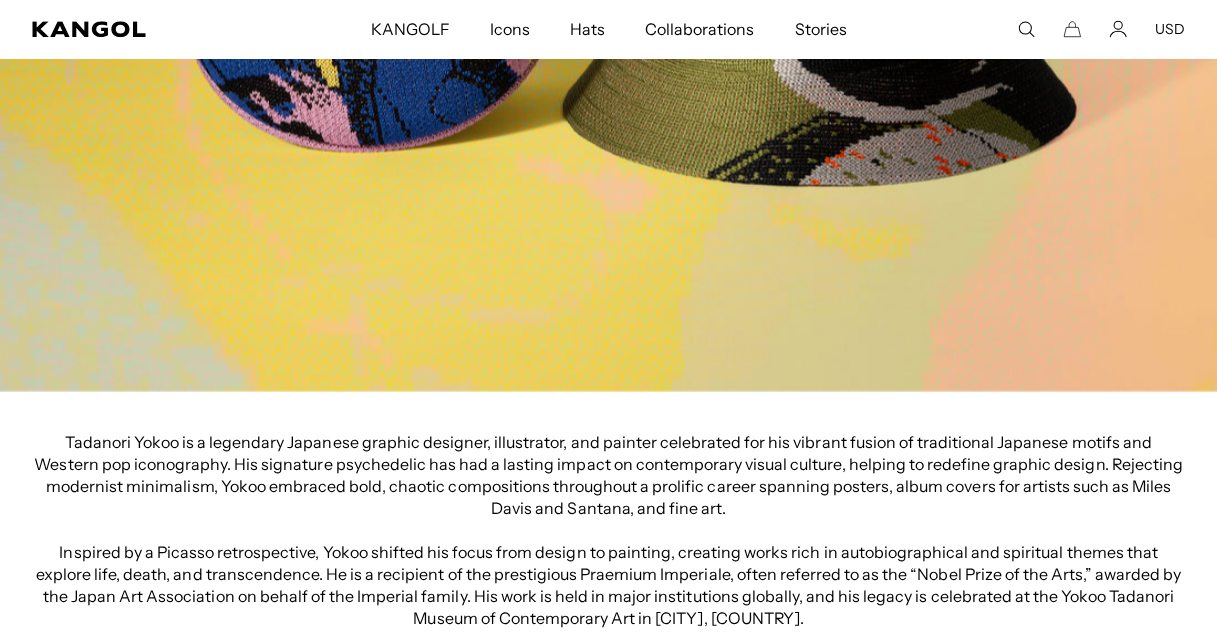 scroll, scrollTop: 830, scrollLeft: 0, axis: vertical 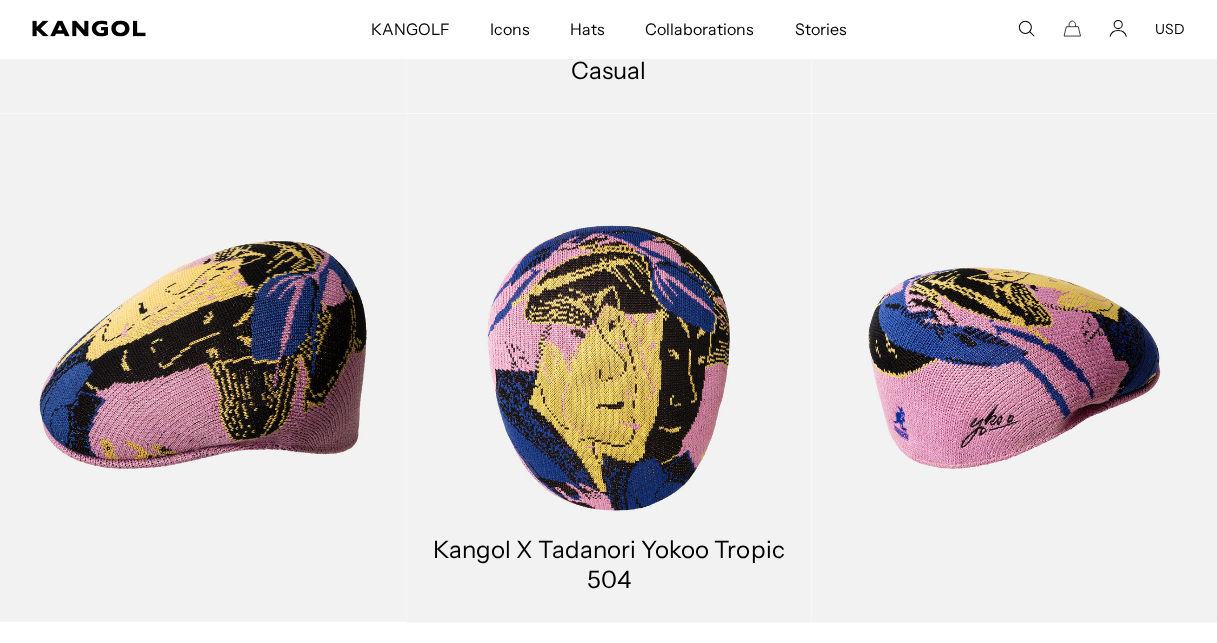click at bounding box center (203, 368) 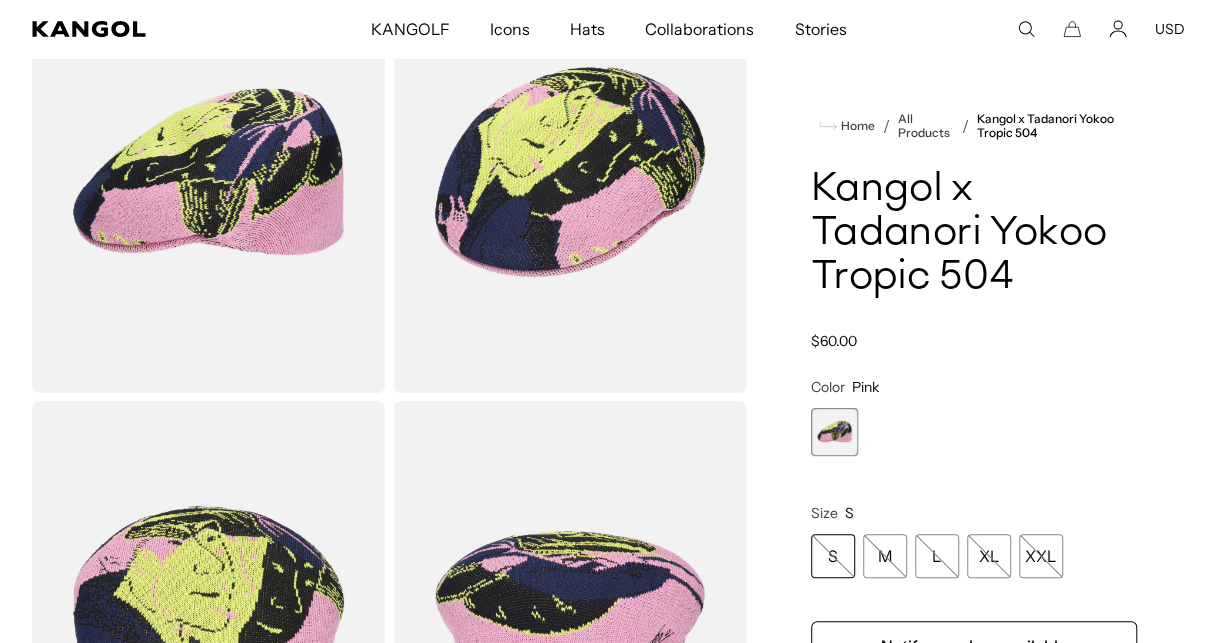 scroll, scrollTop: 439, scrollLeft: 0, axis: vertical 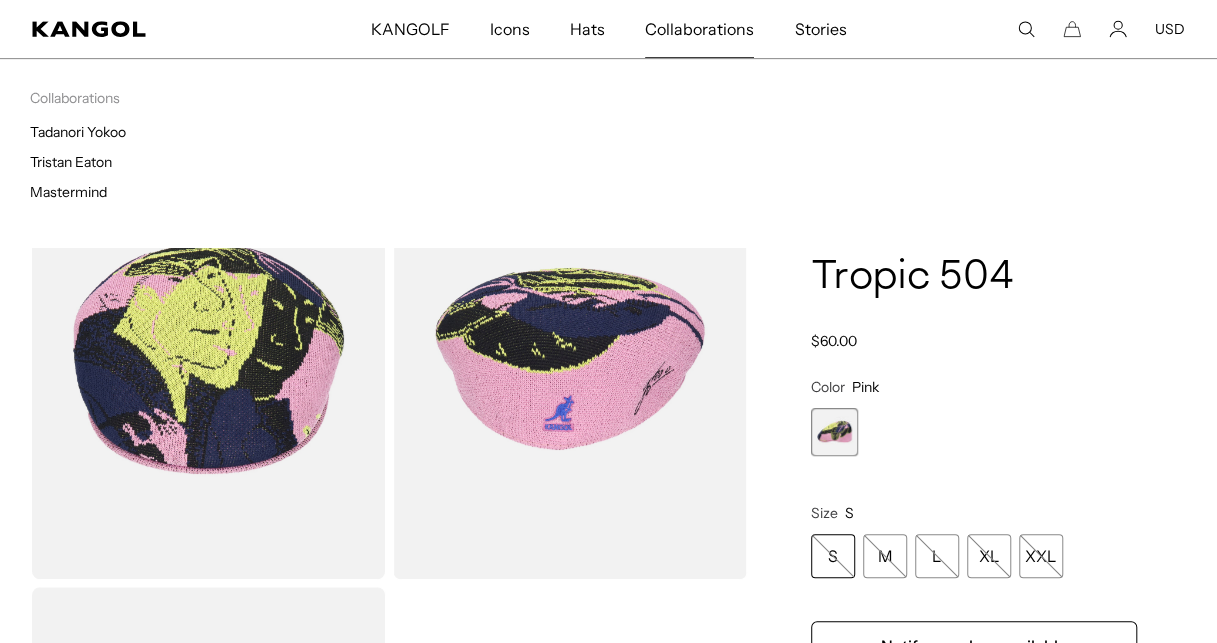 click on "Tadanori Yokoo" at bounding box center [319, 132] 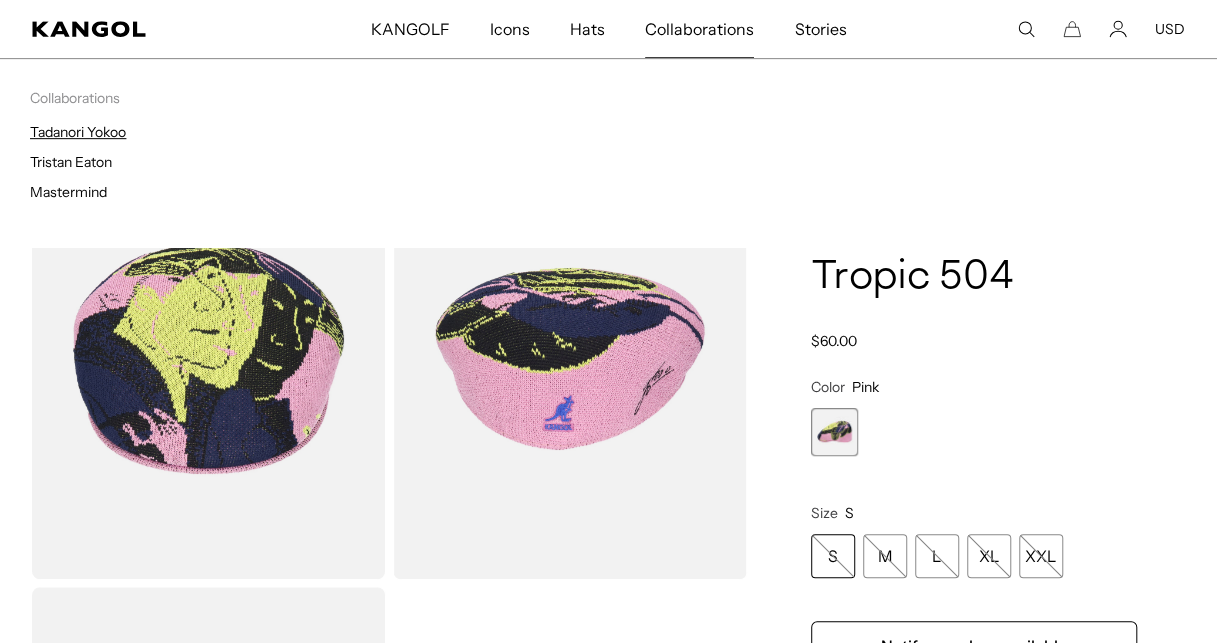 scroll, scrollTop: 0, scrollLeft: 412, axis: horizontal 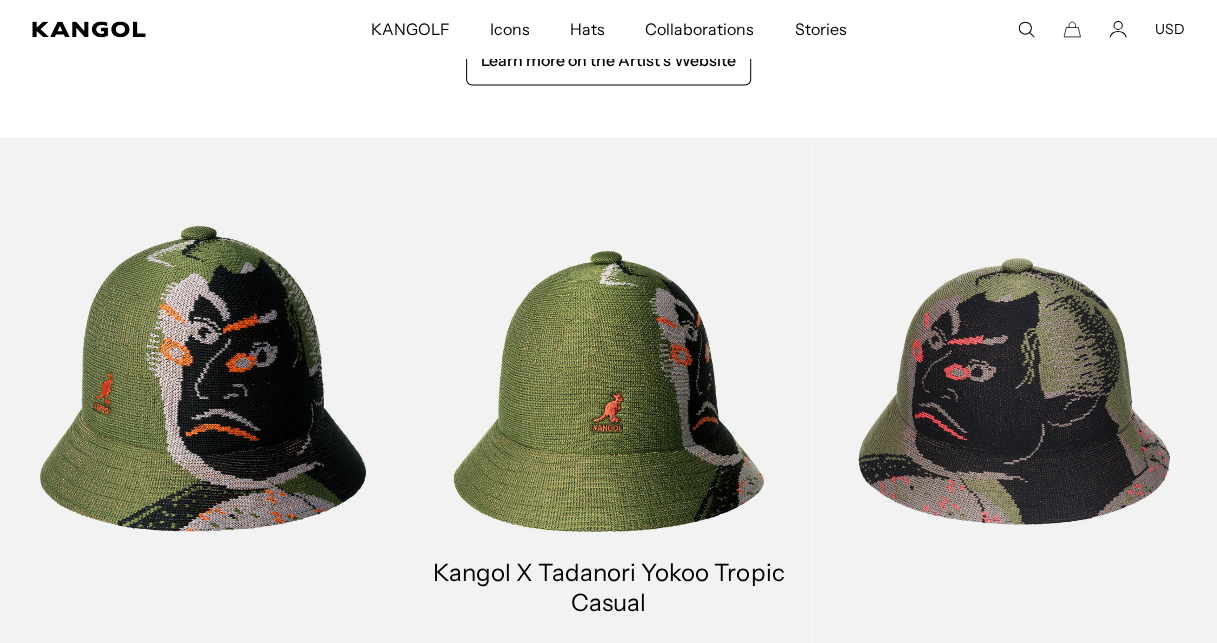 click at bounding box center [203, 391] 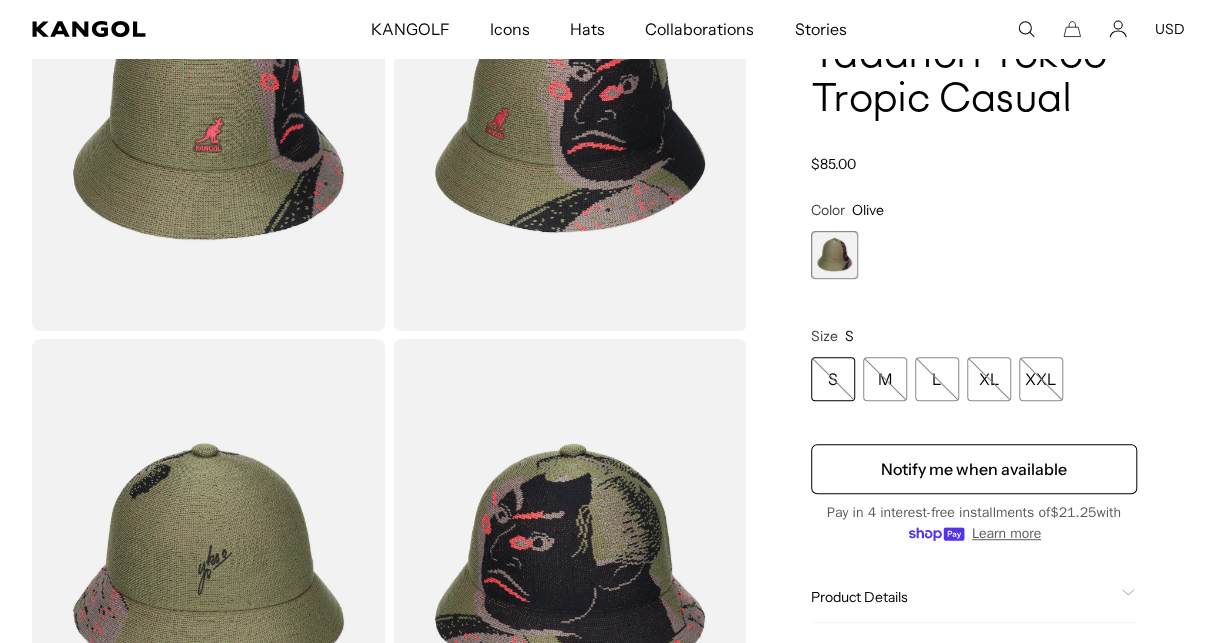 scroll, scrollTop: 0, scrollLeft: 0, axis: both 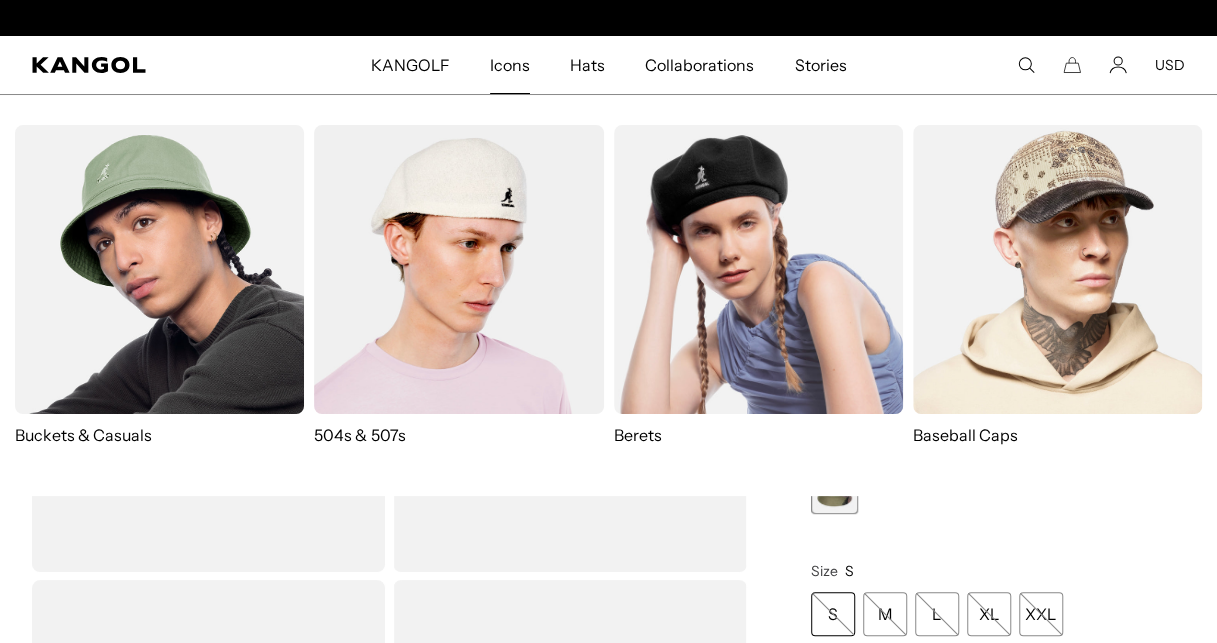 click on "Icons" at bounding box center (510, 65) 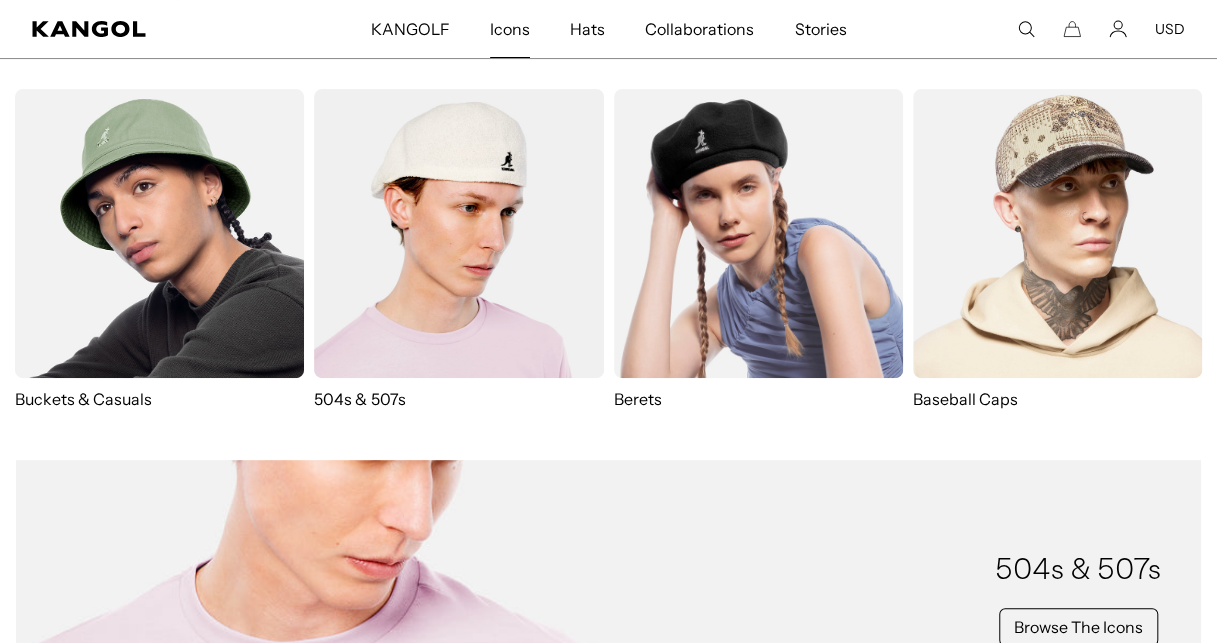 scroll, scrollTop: 206, scrollLeft: 0, axis: vertical 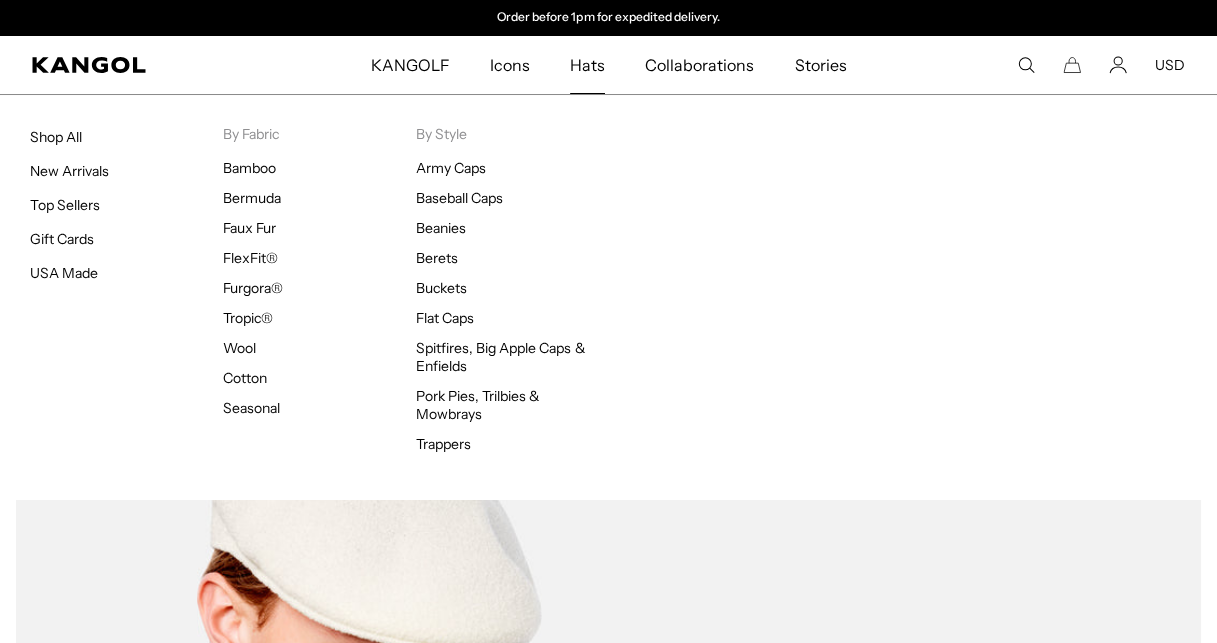 click on "Shop All" at bounding box center [126, 136] 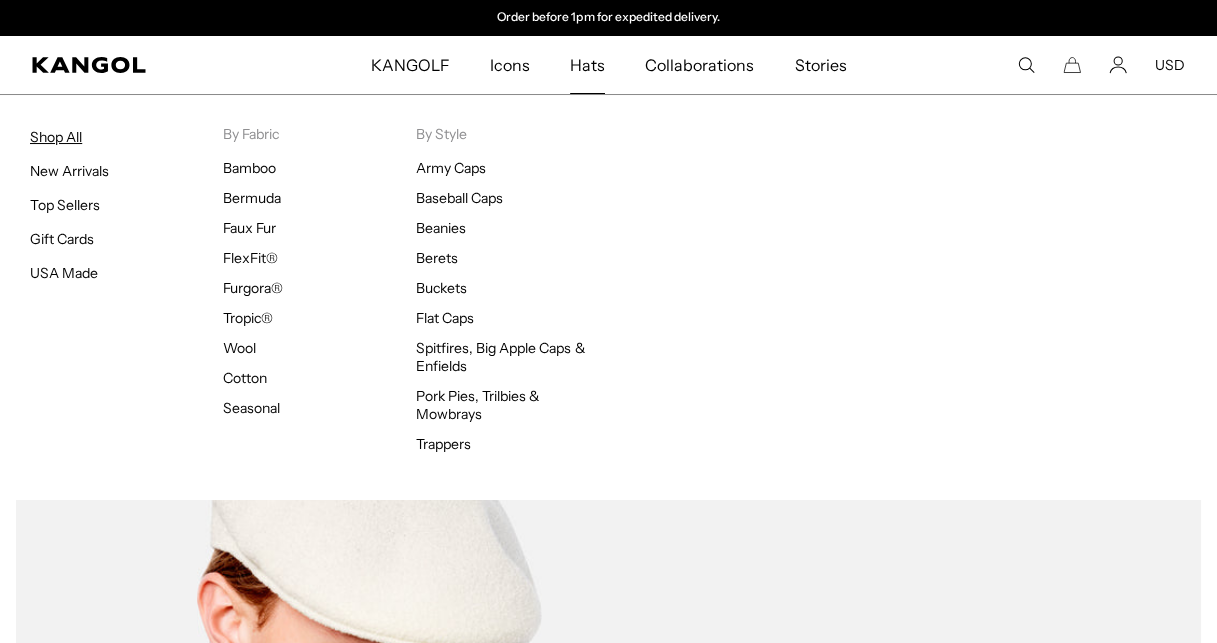 click on "Shop All" at bounding box center [56, 137] 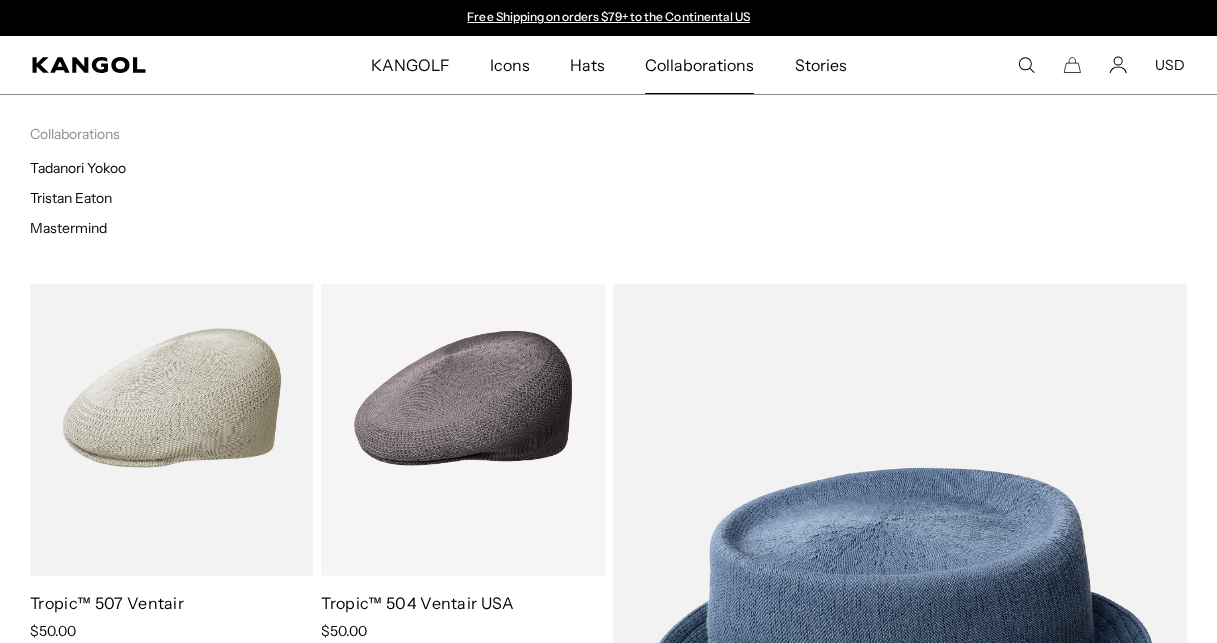 scroll, scrollTop: 0, scrollLeft: 0, axis: both 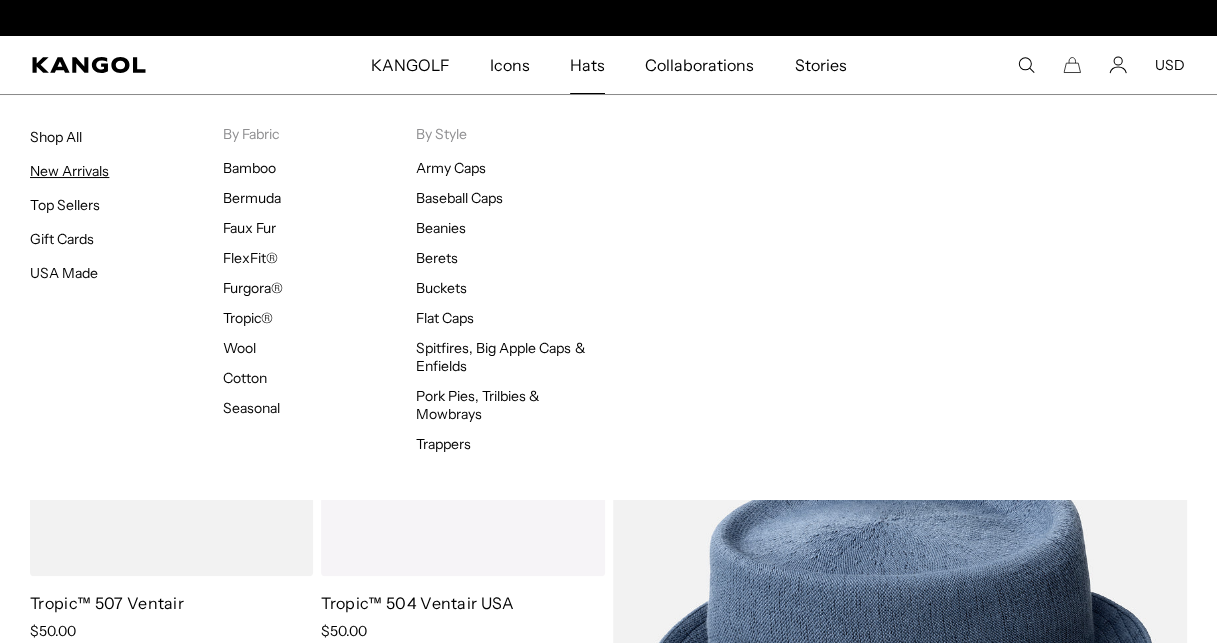 click on "New Arrivals" at bounding box center [69, 171] 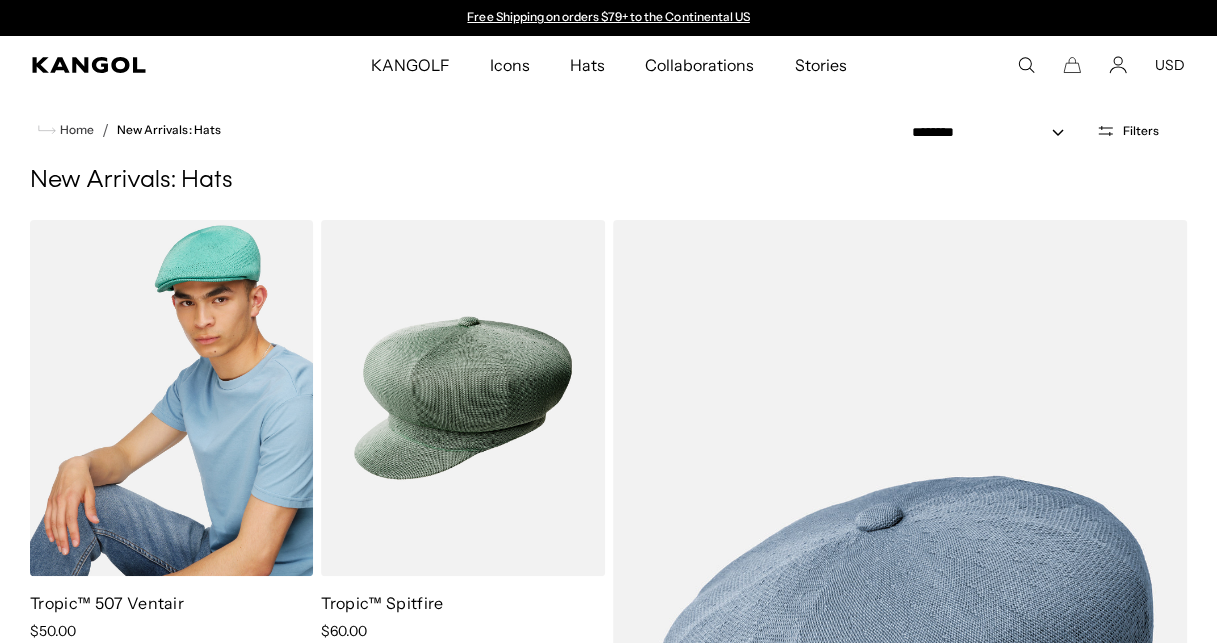 scroll, scrollTop: 230, scrollLeft: 0, axis: vertical 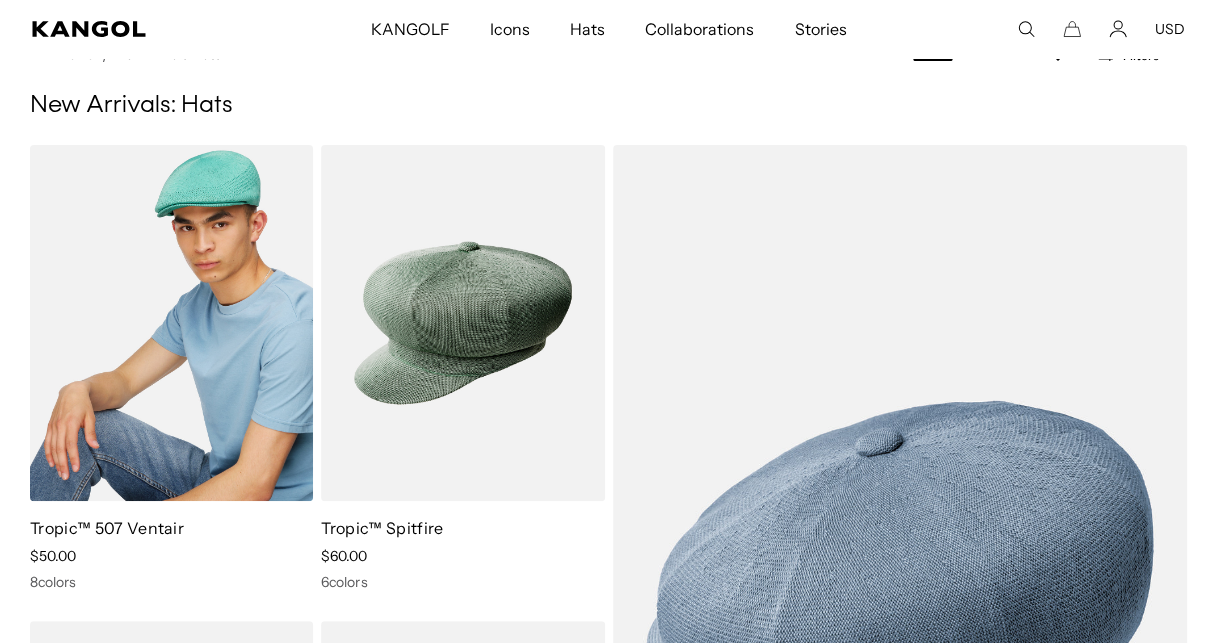 click at bounding box center (171, 323) 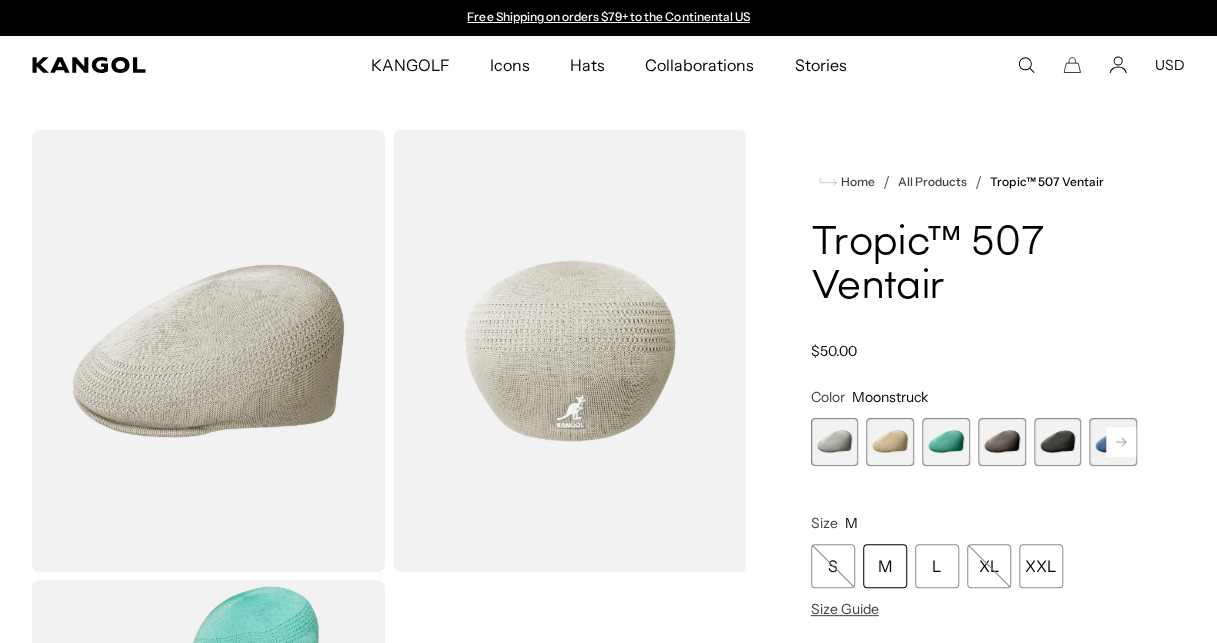 scroll, scrollTop: 0, scrollLeft: 0, axis: both 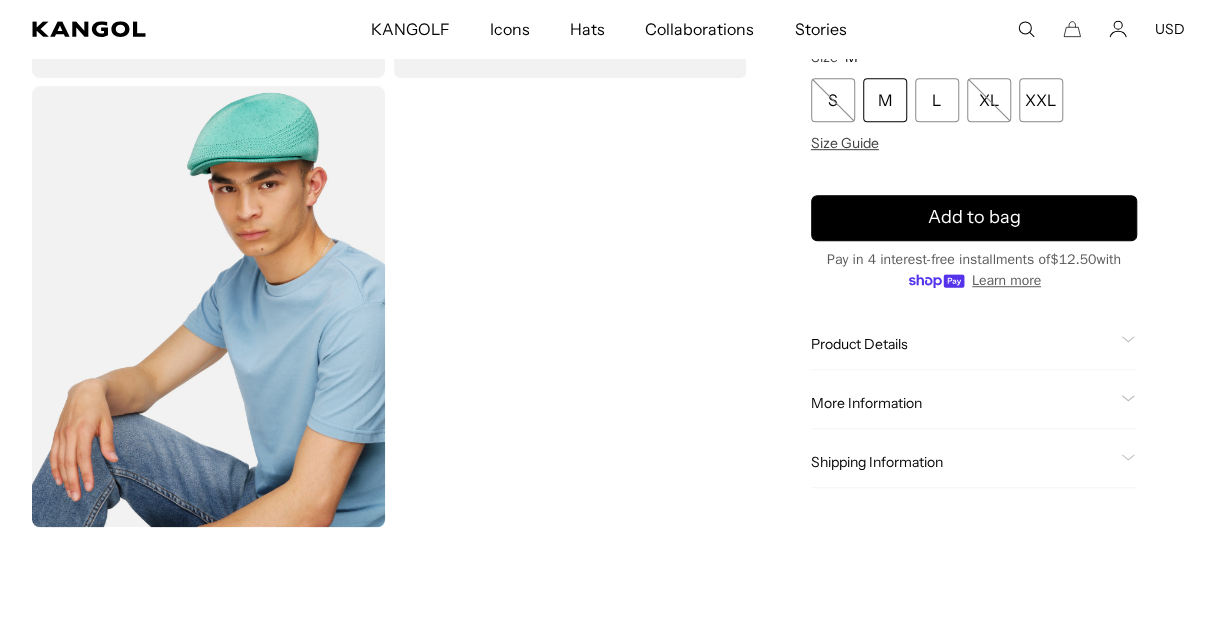 click on "Product Details" 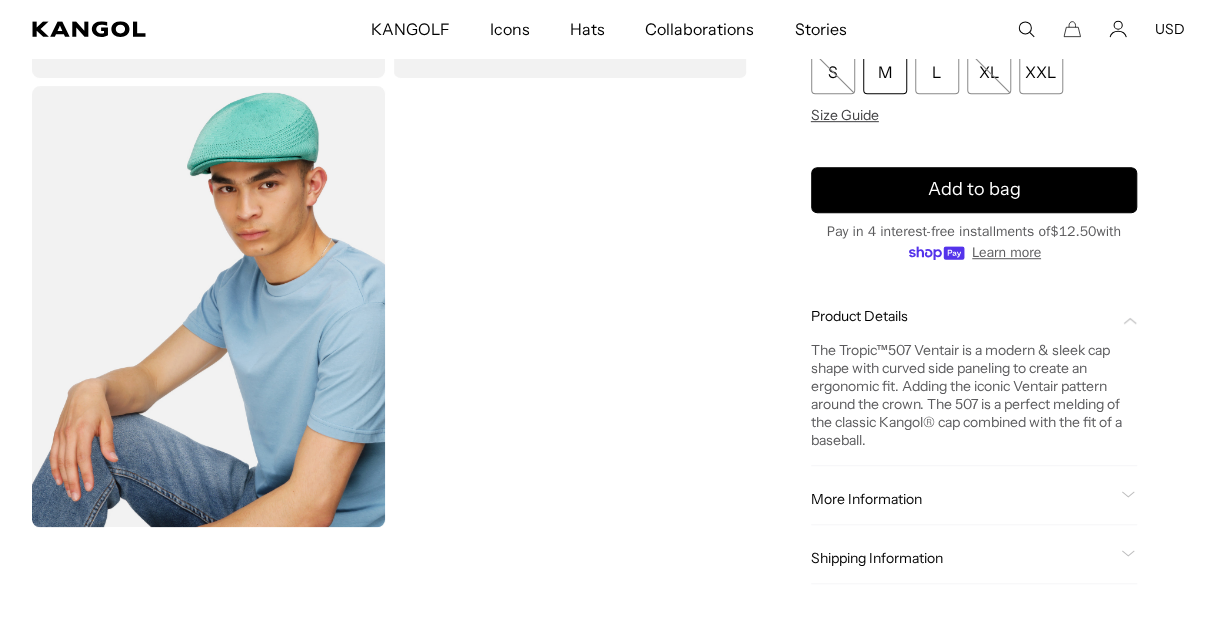 scroll, scrollTop: 0, scrollLeft: 412, axis: horizontal 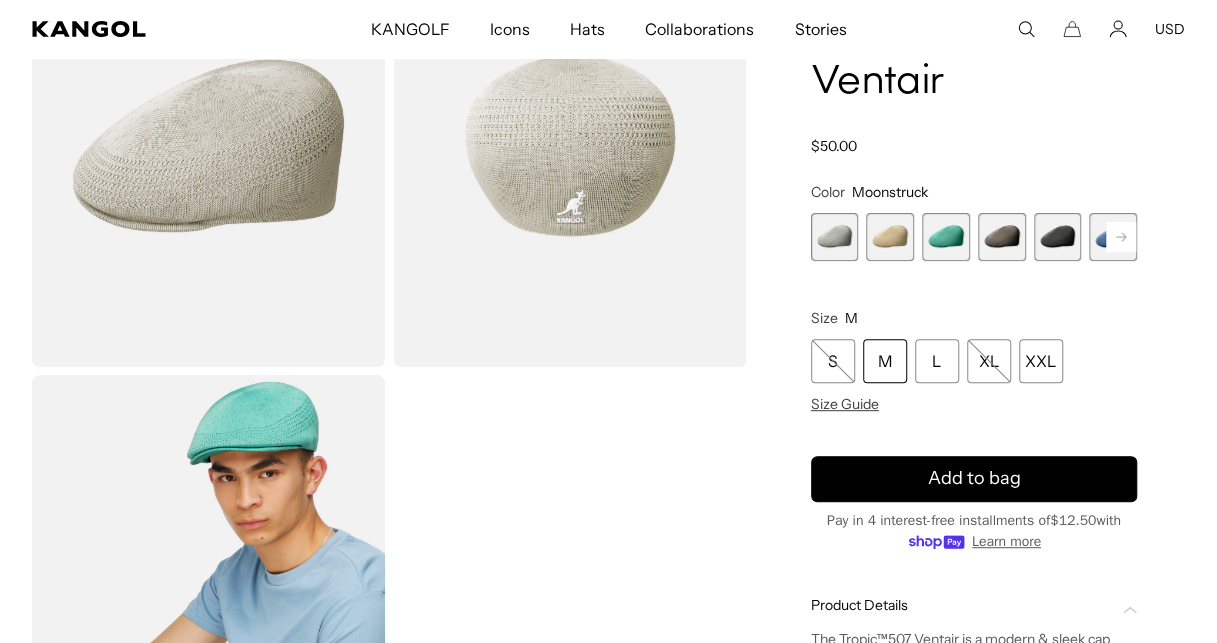 click at bounding box center [946, 237] 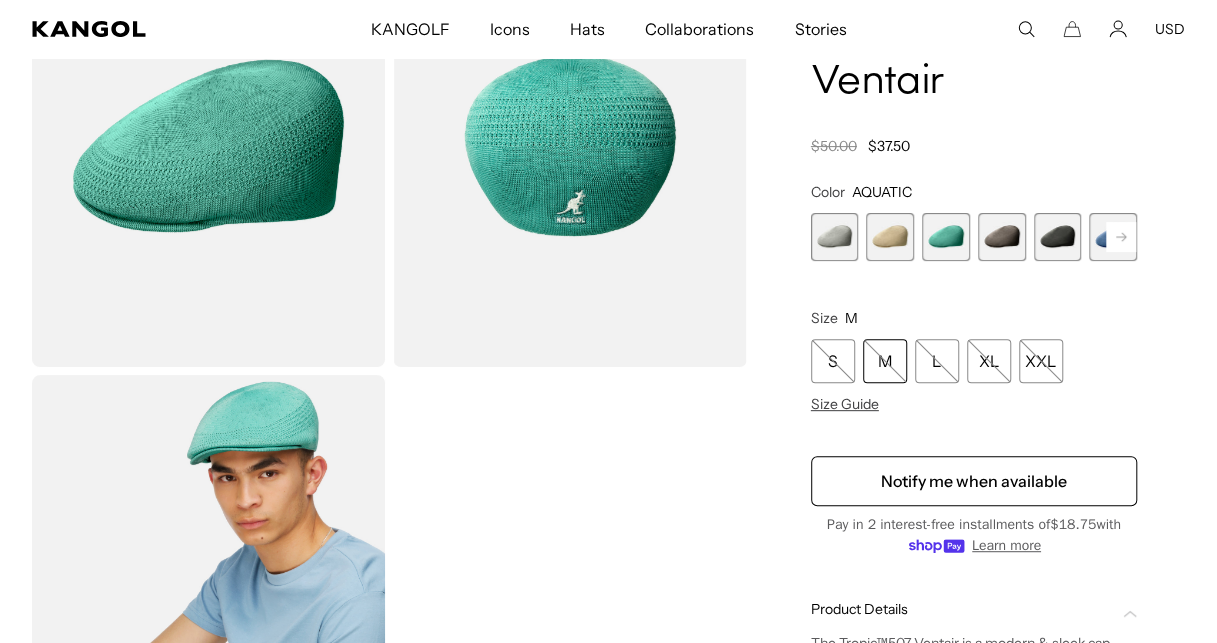 click at bounding box center [1002, 237] 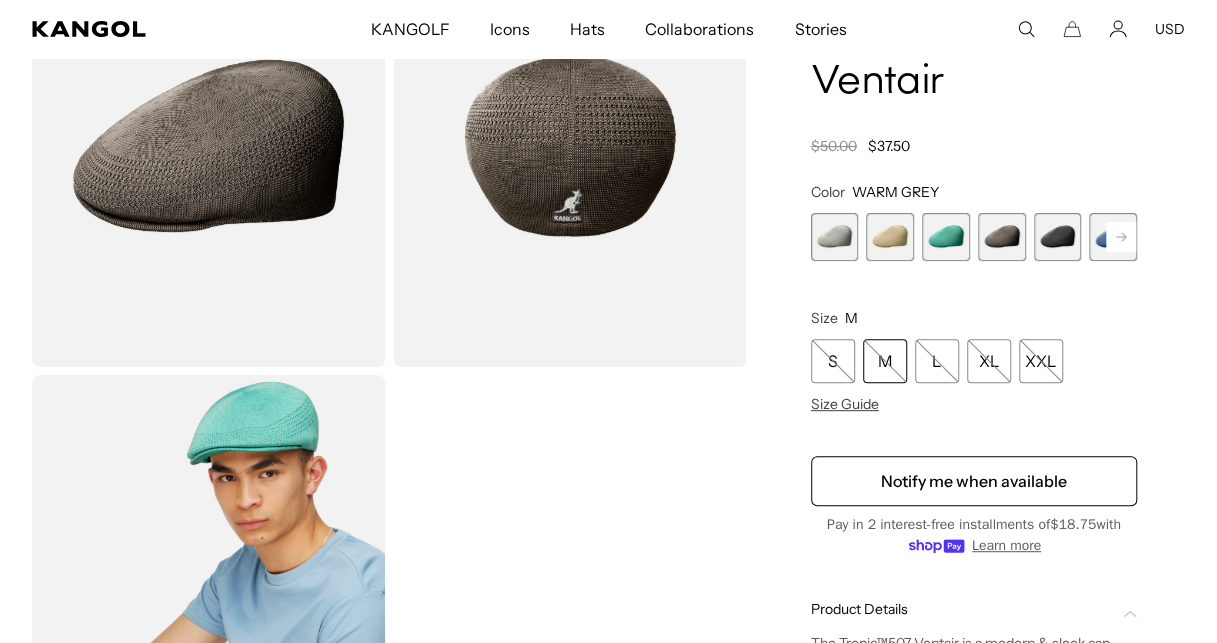 scroll, scrollTop: 0, scrollLeft: 0, axis: both 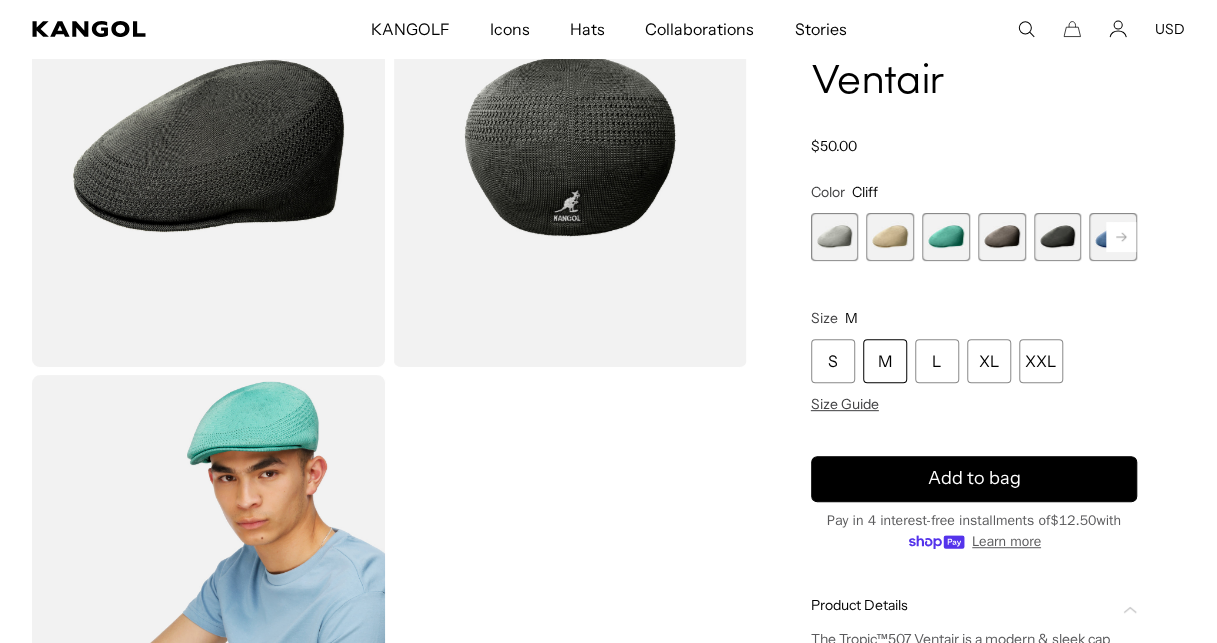 click at bounding box center [1113, 237] 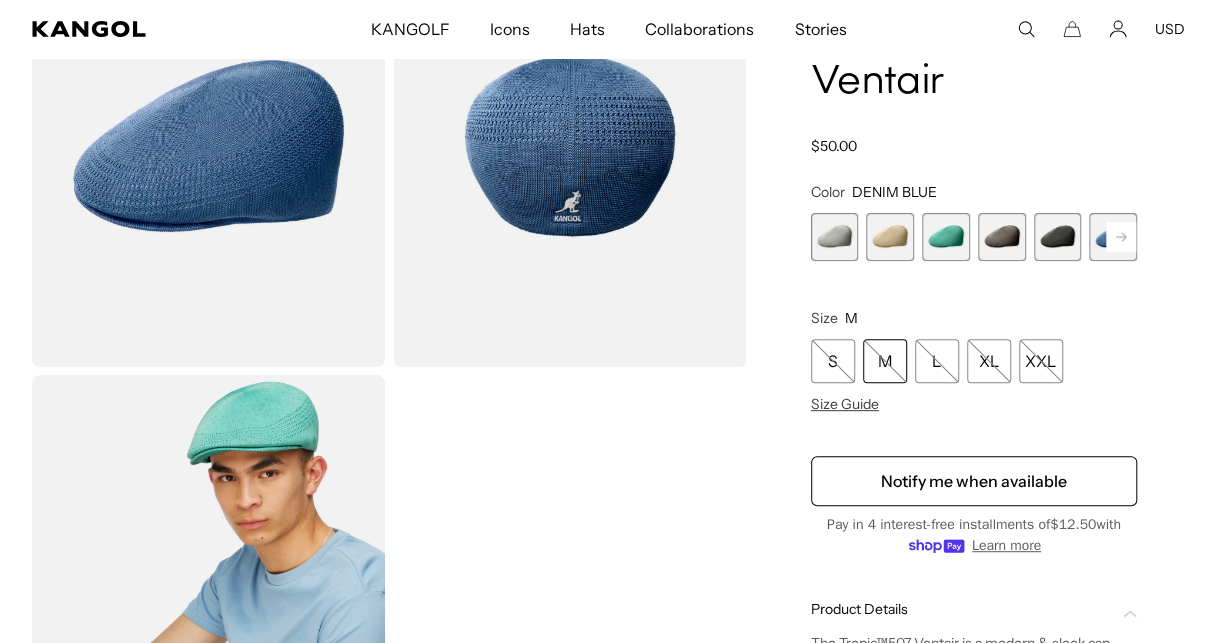 click 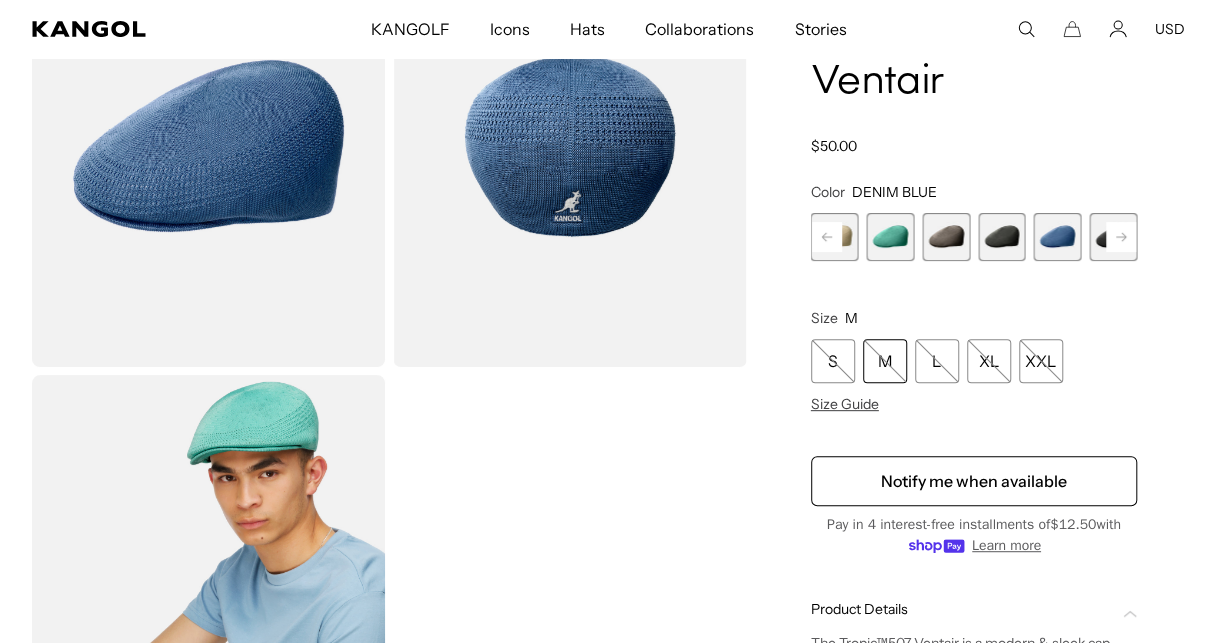 scroll, scrollTop: 0, scrollLeft: 0, axis: both 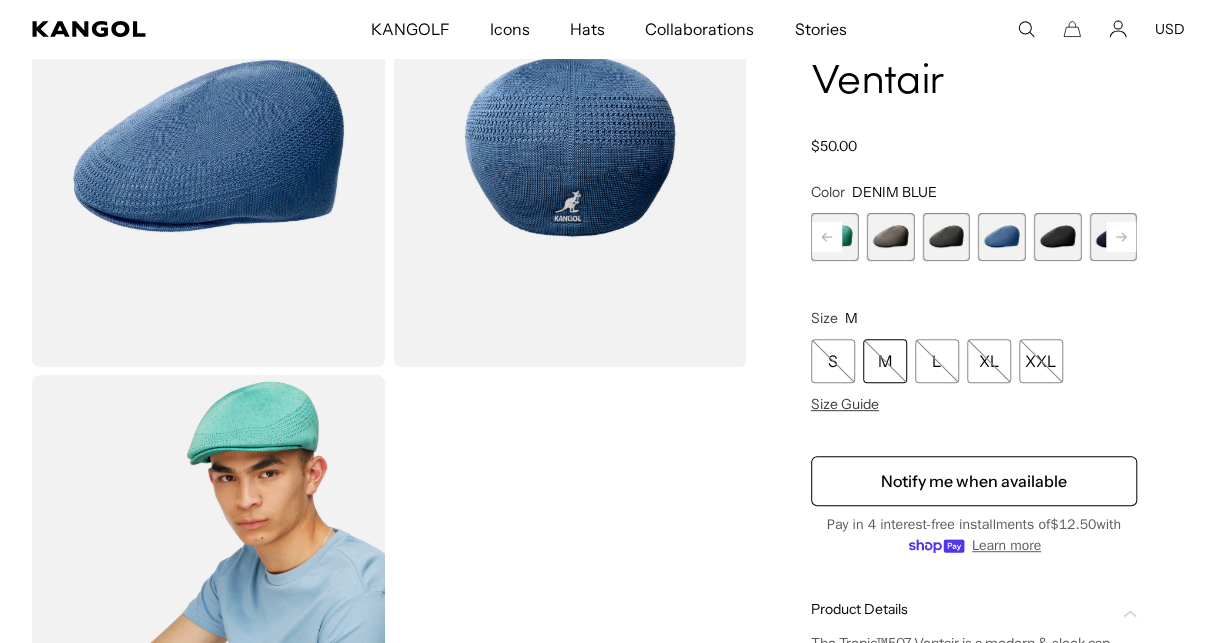 click 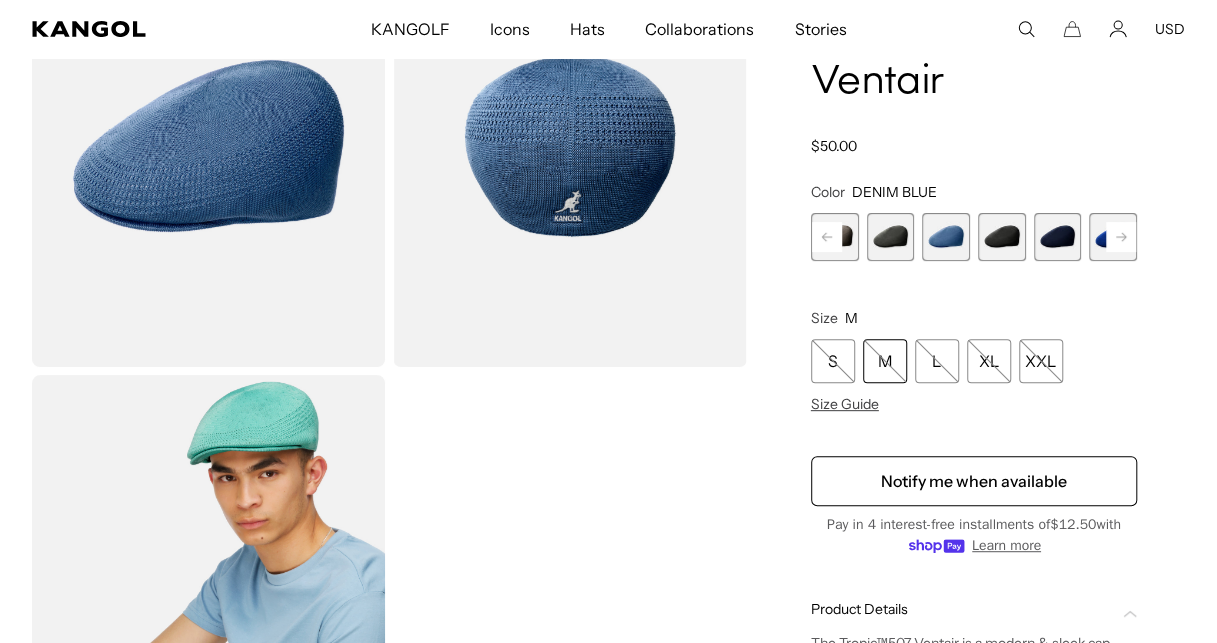 click 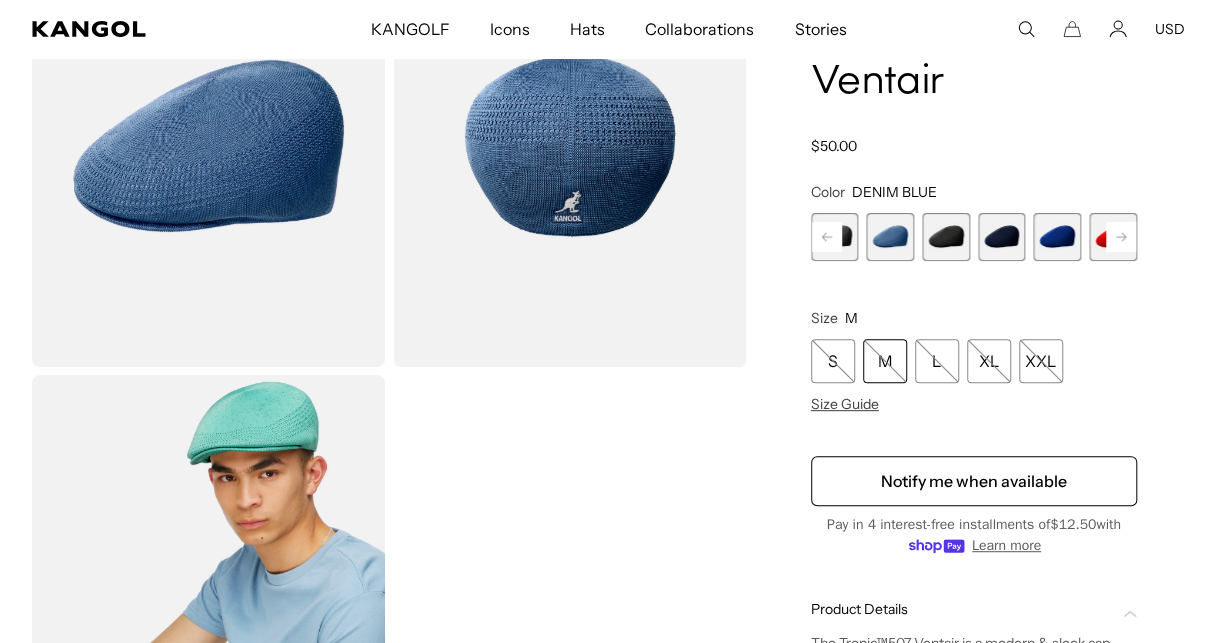 click 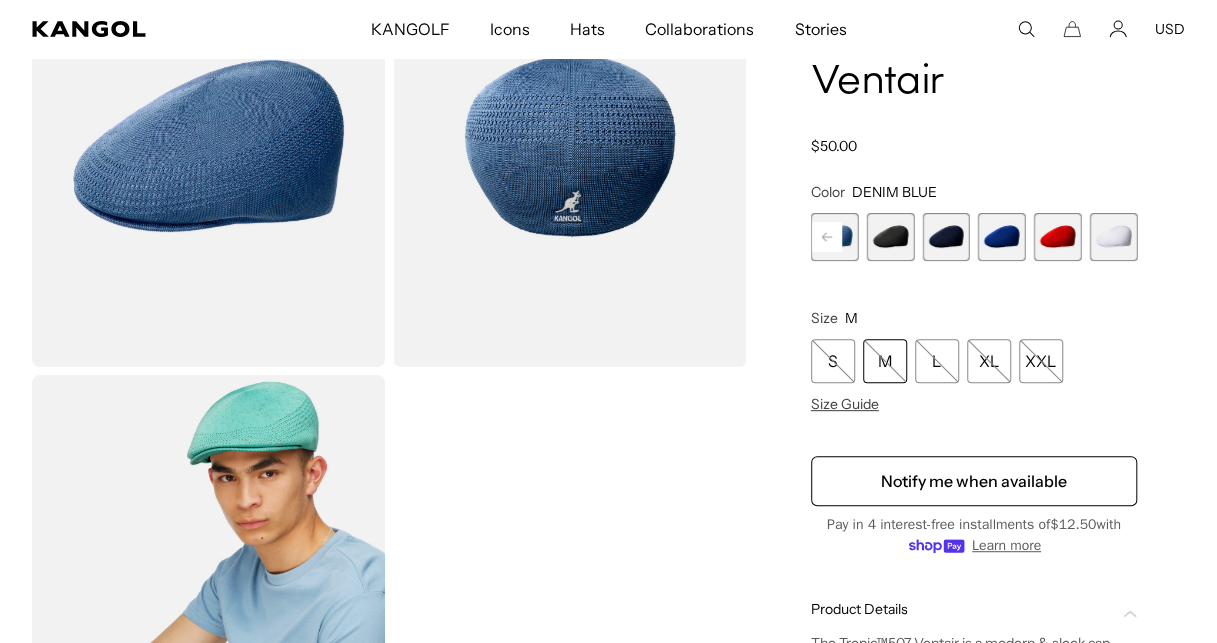 click at bounding box center (1058, 237) 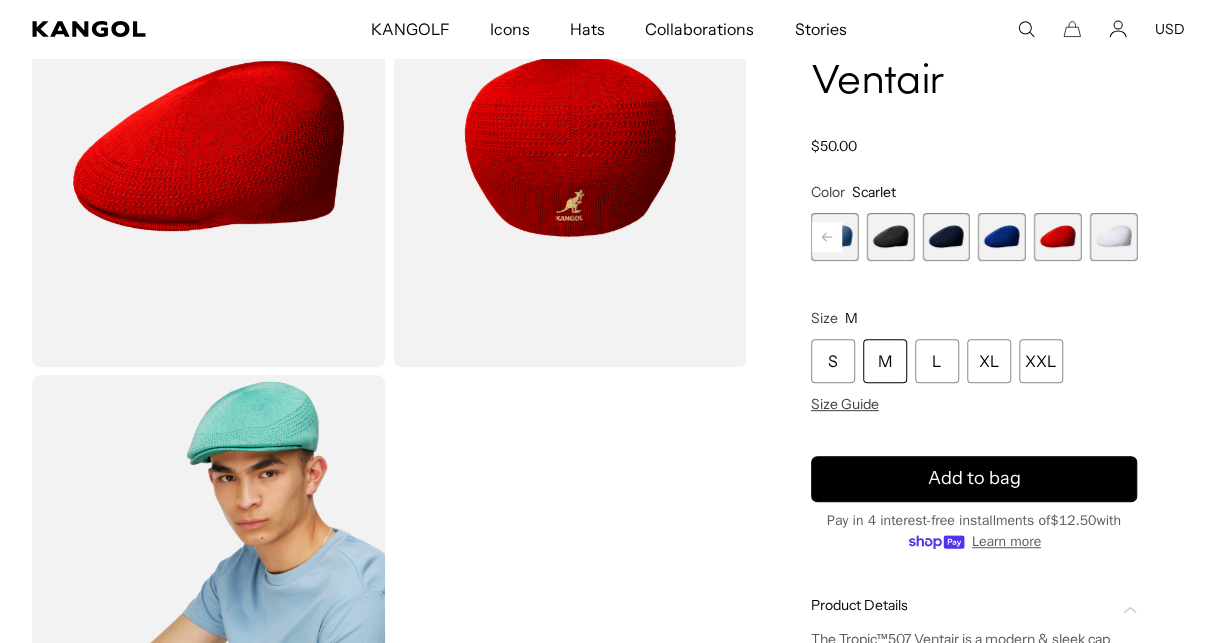 scroll, scrollTop: 0, scrollLeft: 412, axis: horizontal 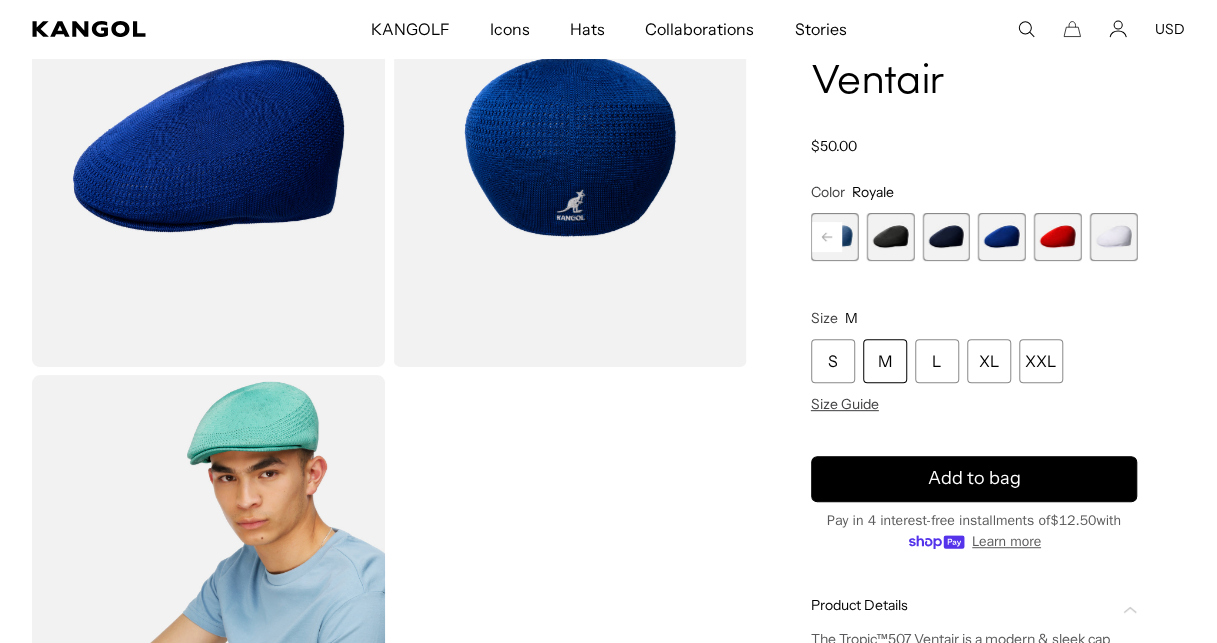 click at bounding box center [1113, 237] 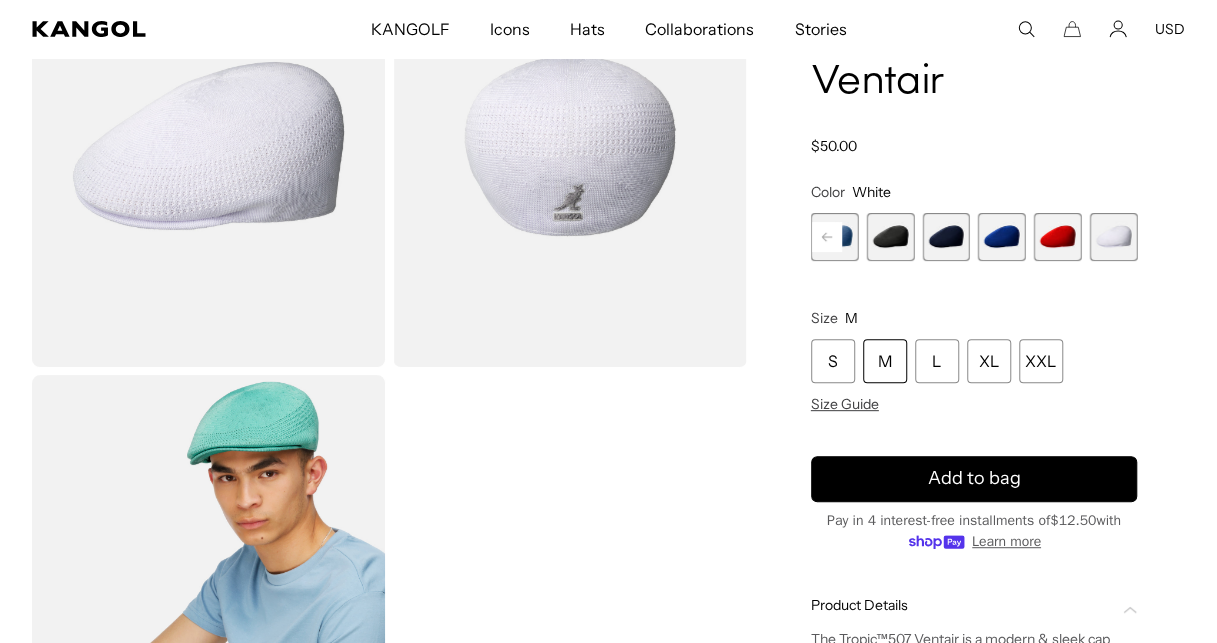 scroll, scrollTop: 0, scrollLeft: 0, axis: both 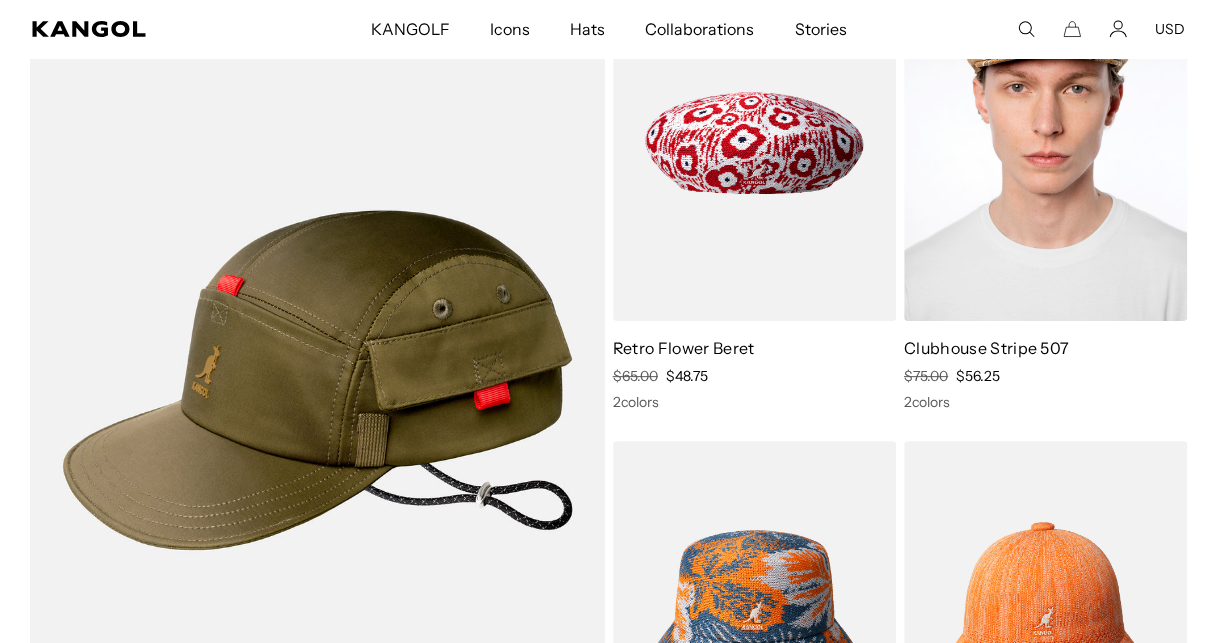 click at bounding box center [1045, 143] 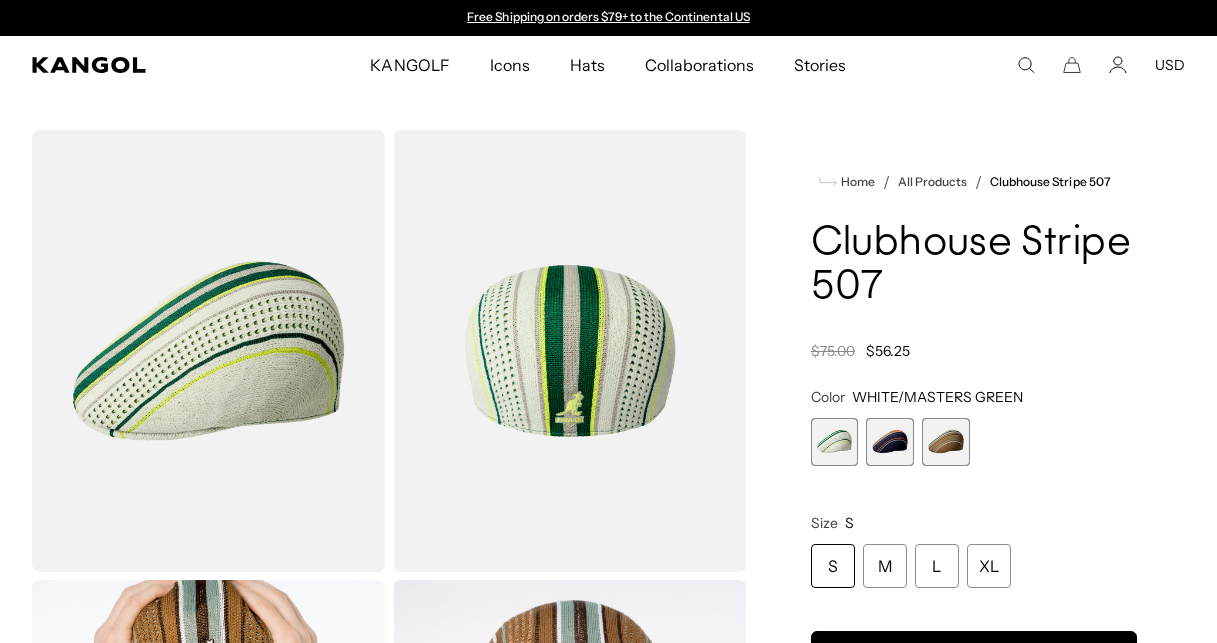 scroll, scrollTop: 0, scrollLeft: 0, axis: both 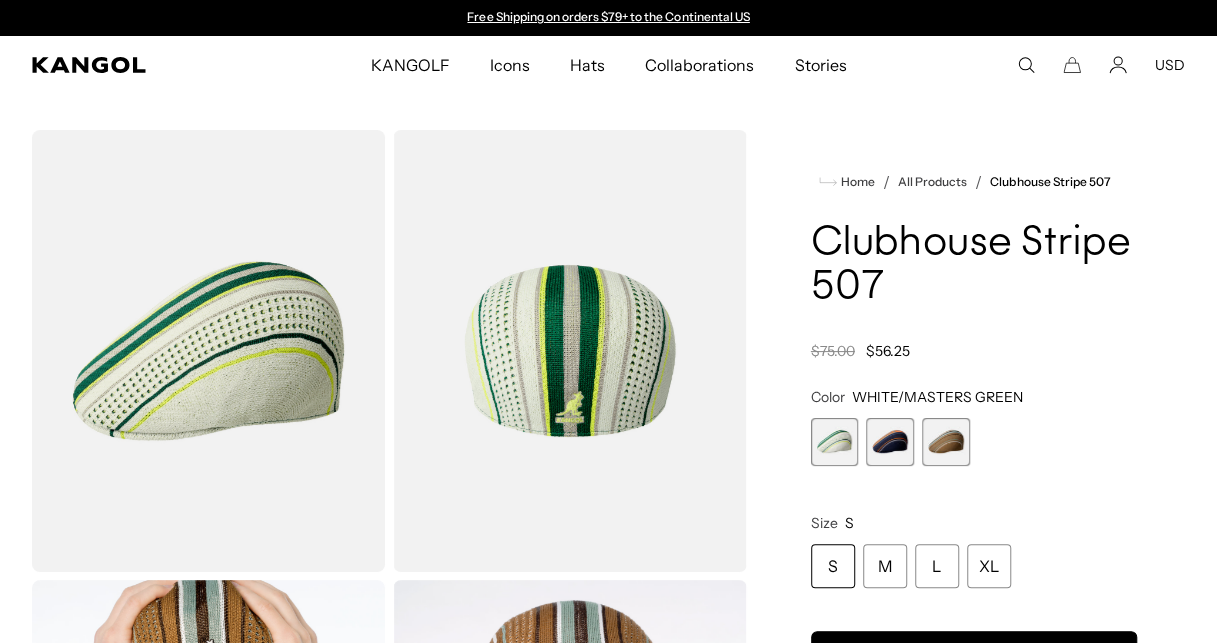 click at bounding box center (890, 442) 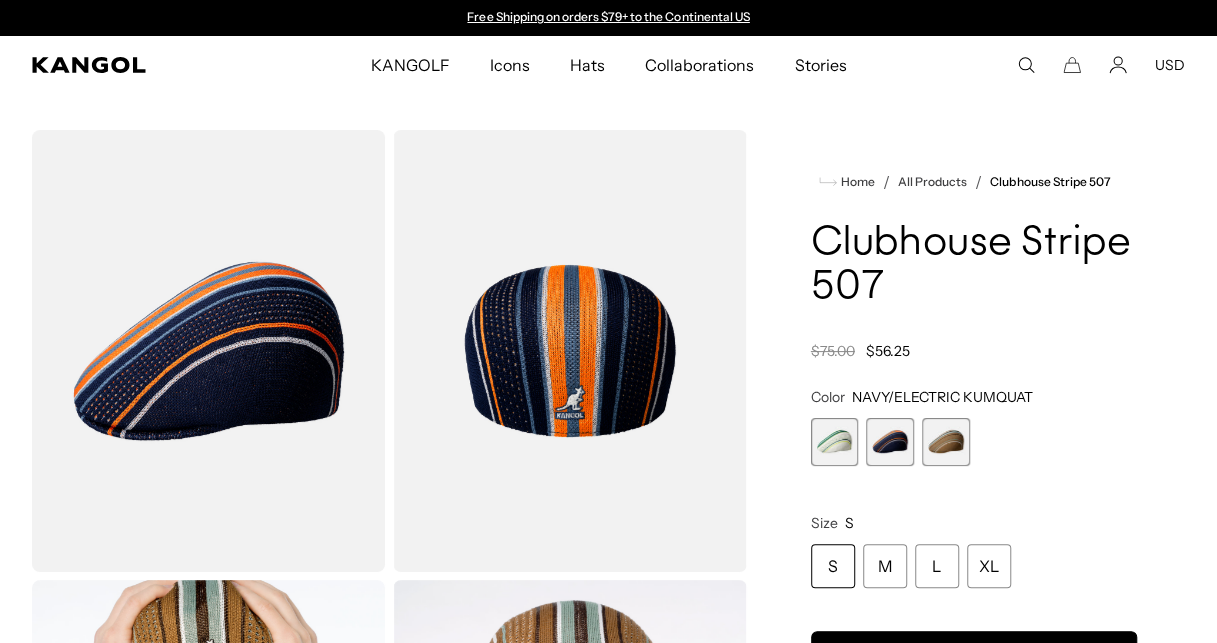 scroll, scrollTop: 0, scrollLeft: 0, axis: both 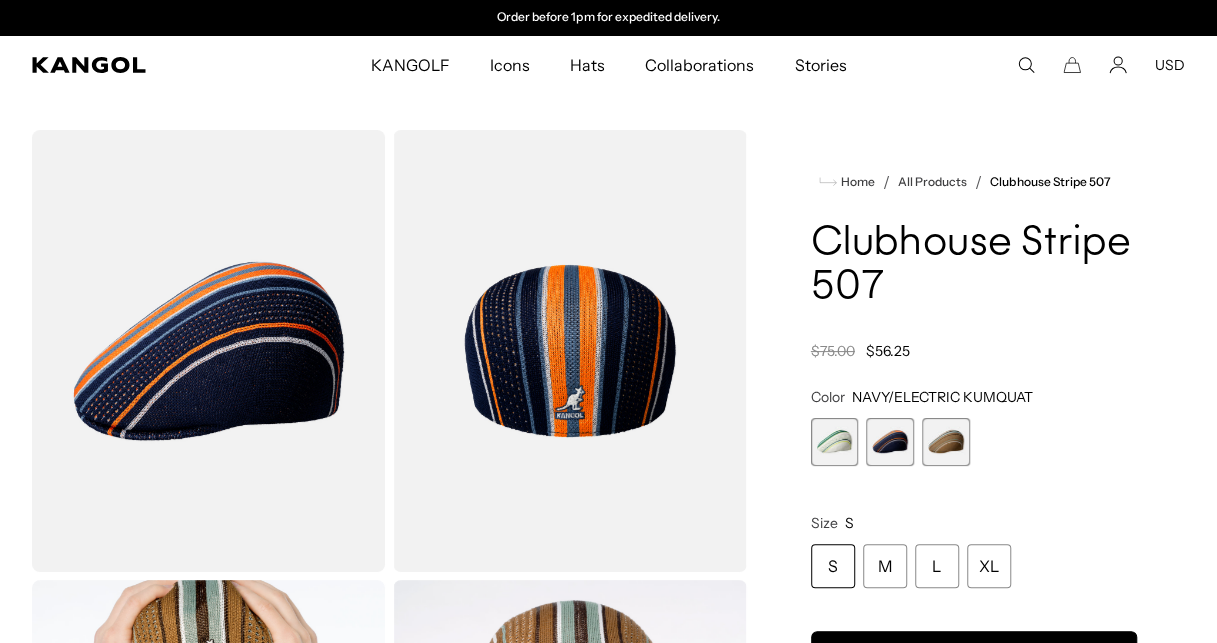 click at bounding box center [946, 442] 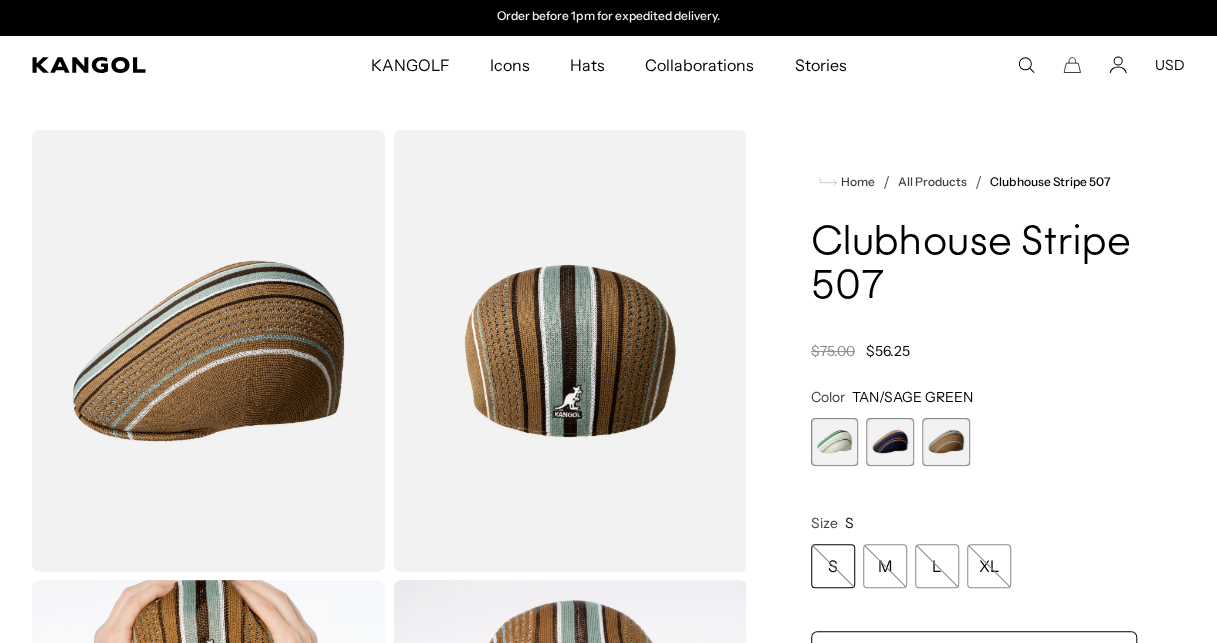 scroll, scrollTop: 0, scrollLeft: 0, axis: both 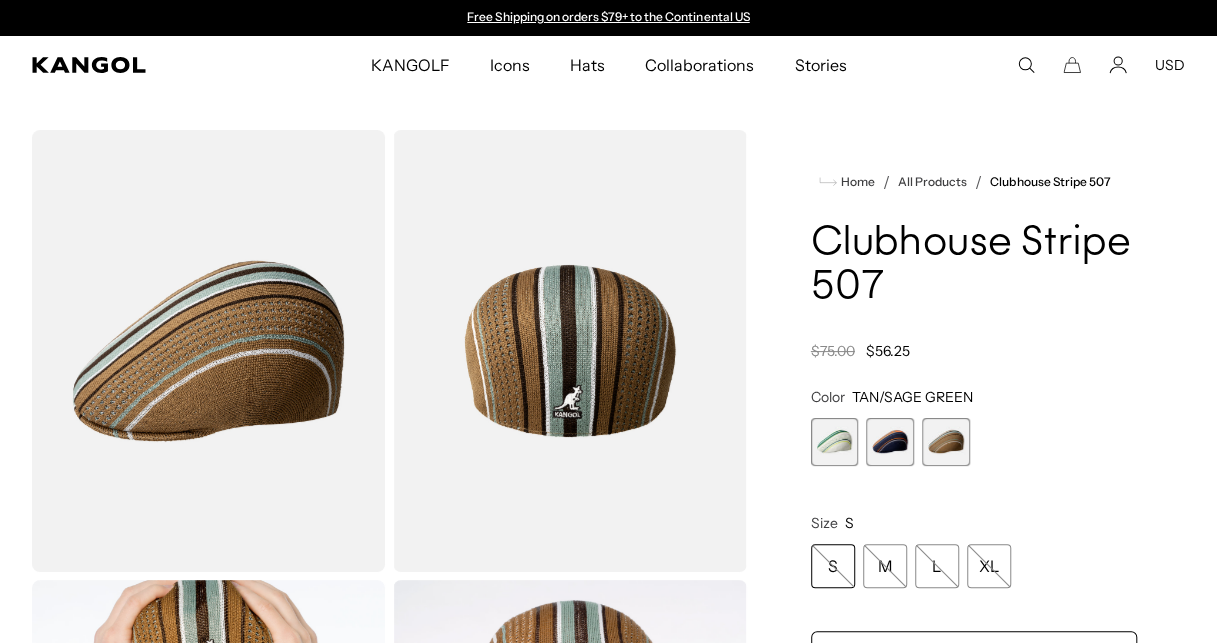 click at bounding box center [835, 442] 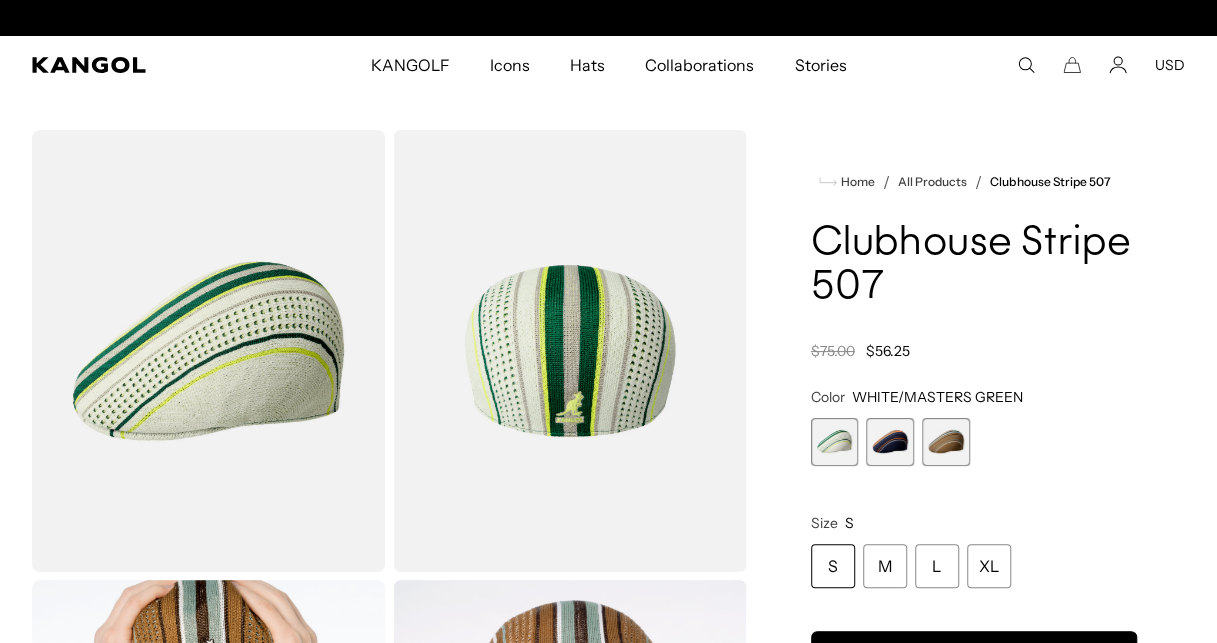 scroll, scrollTop: 0, scrollLeft: 412, axis: horizontal 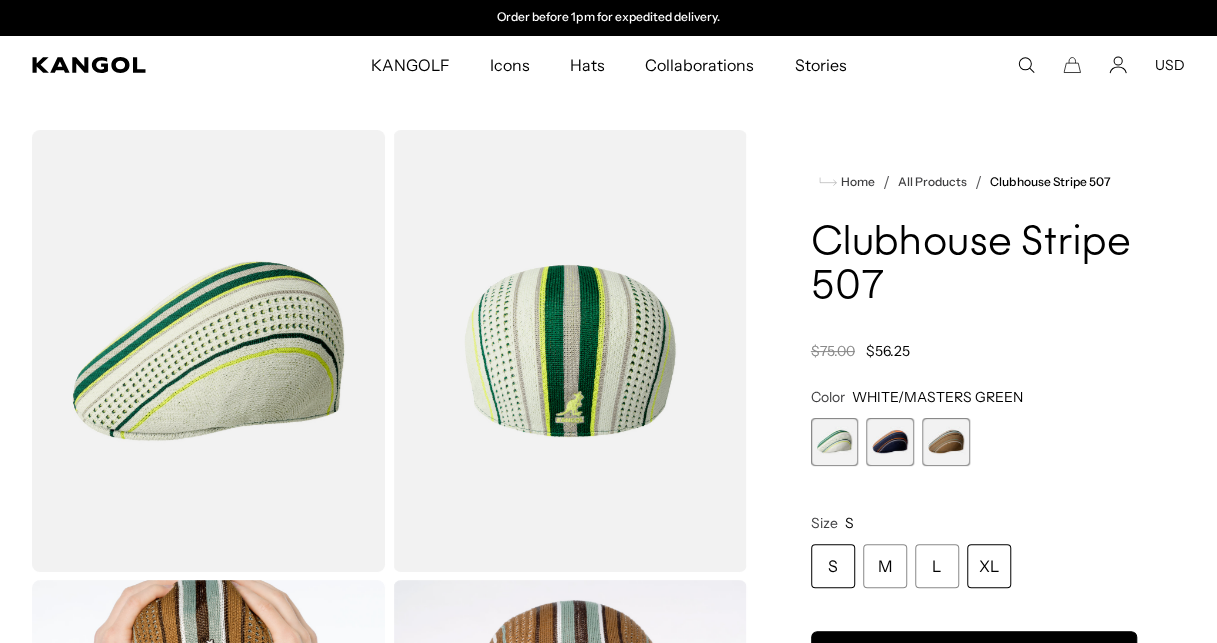 click on "XL" at bounding box center (989, 566) 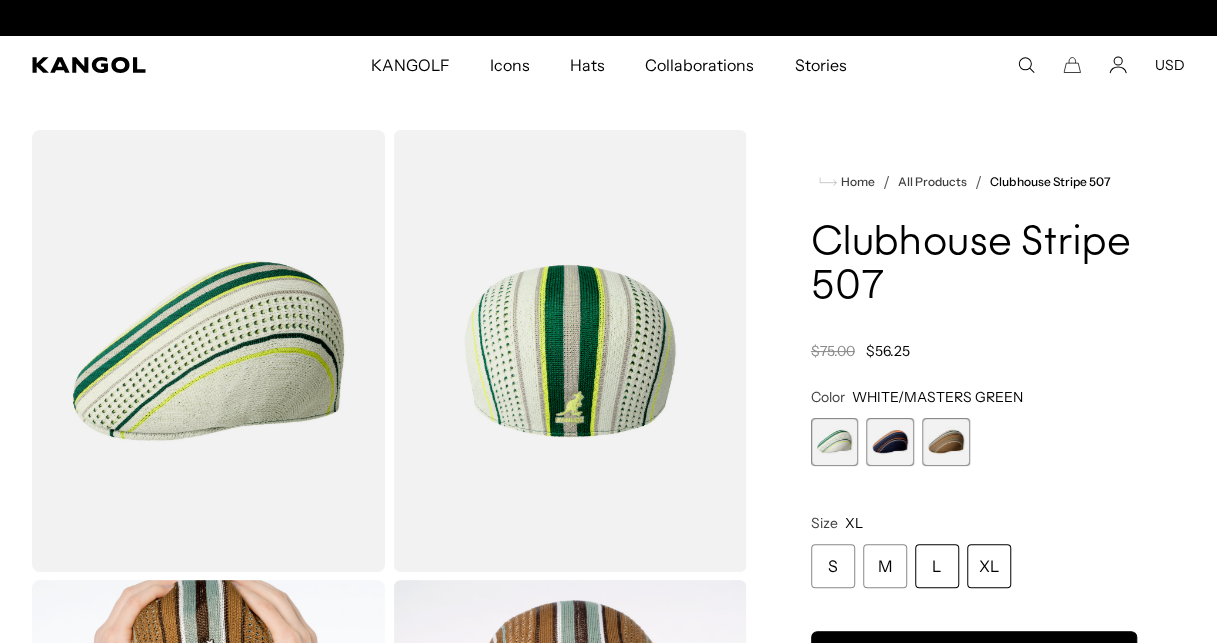 scroll, scrollTop: 0, scrollLeft: 0, axis: both 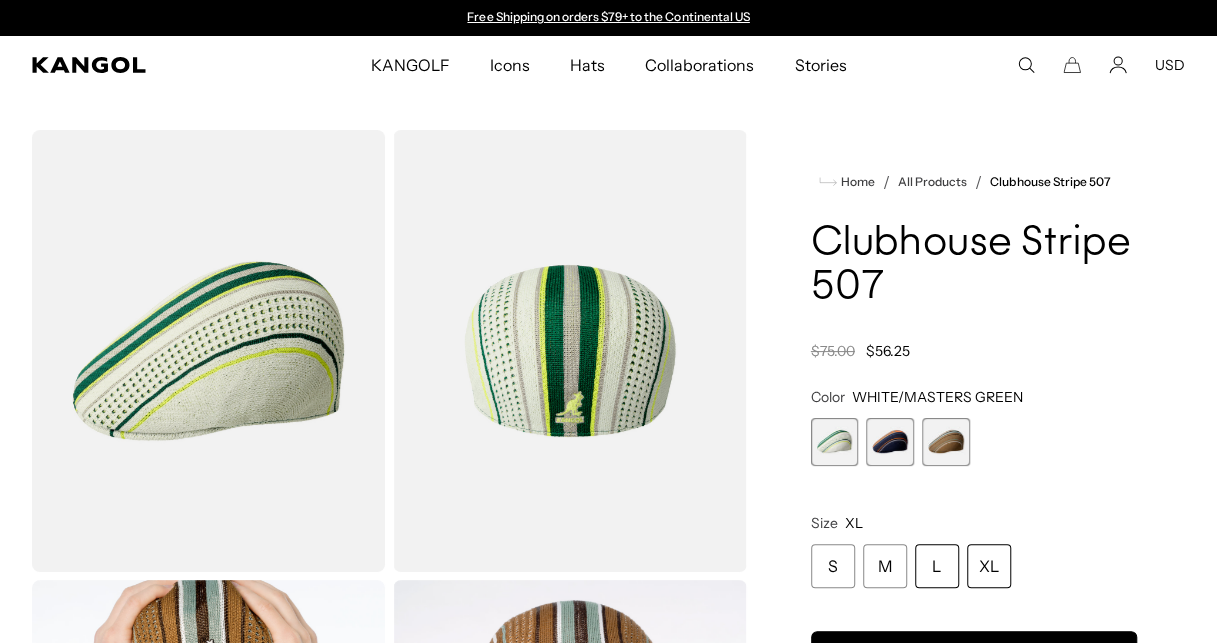 click on "L" at bounding box center [937, 566] 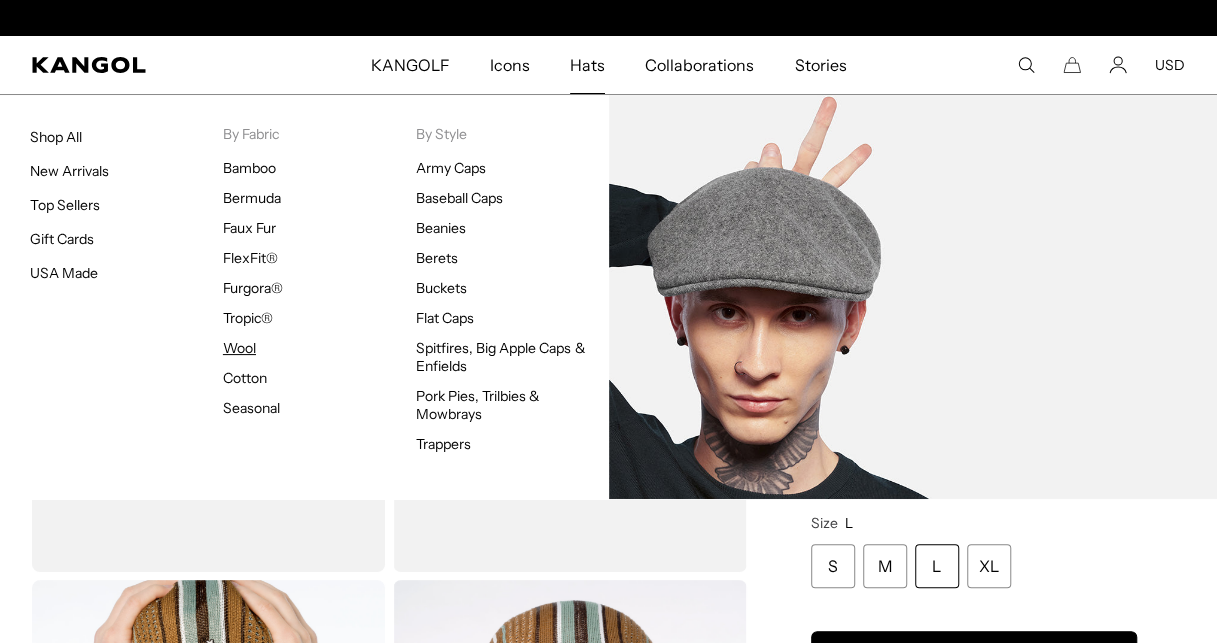 scroll, scrollTop: 0, scrollLeft: 412, axis: horizontal 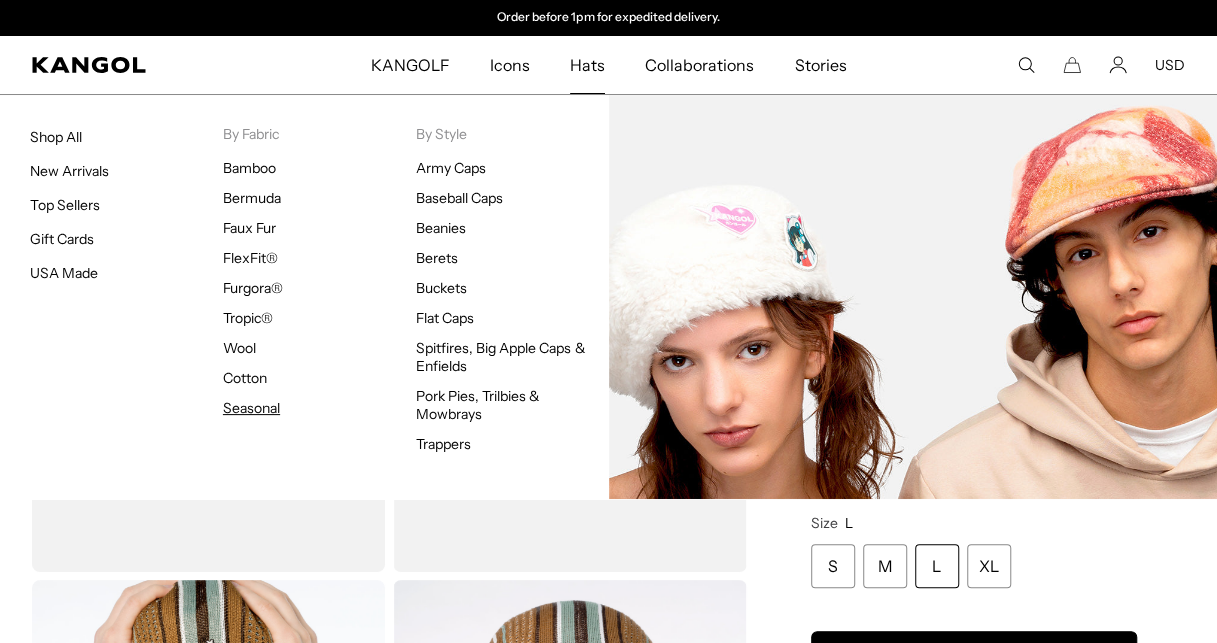 click on "Seasonal" at bounding box center [251, 408] 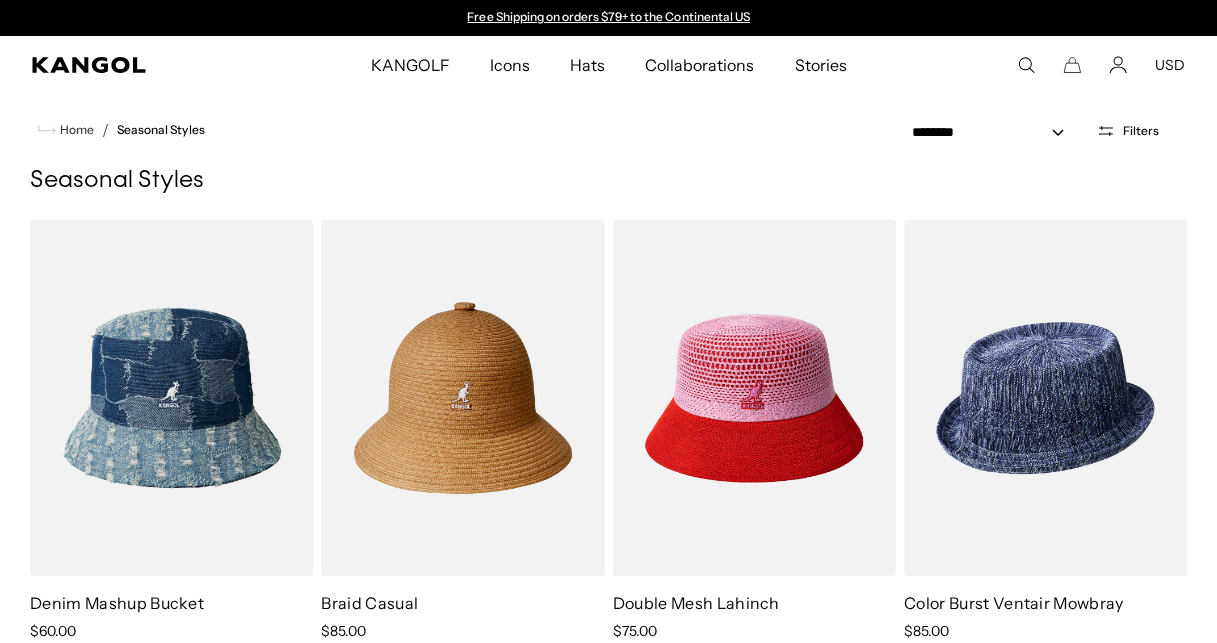 scroll, scrollTop: 0, scrollLeft: 0, axis: both 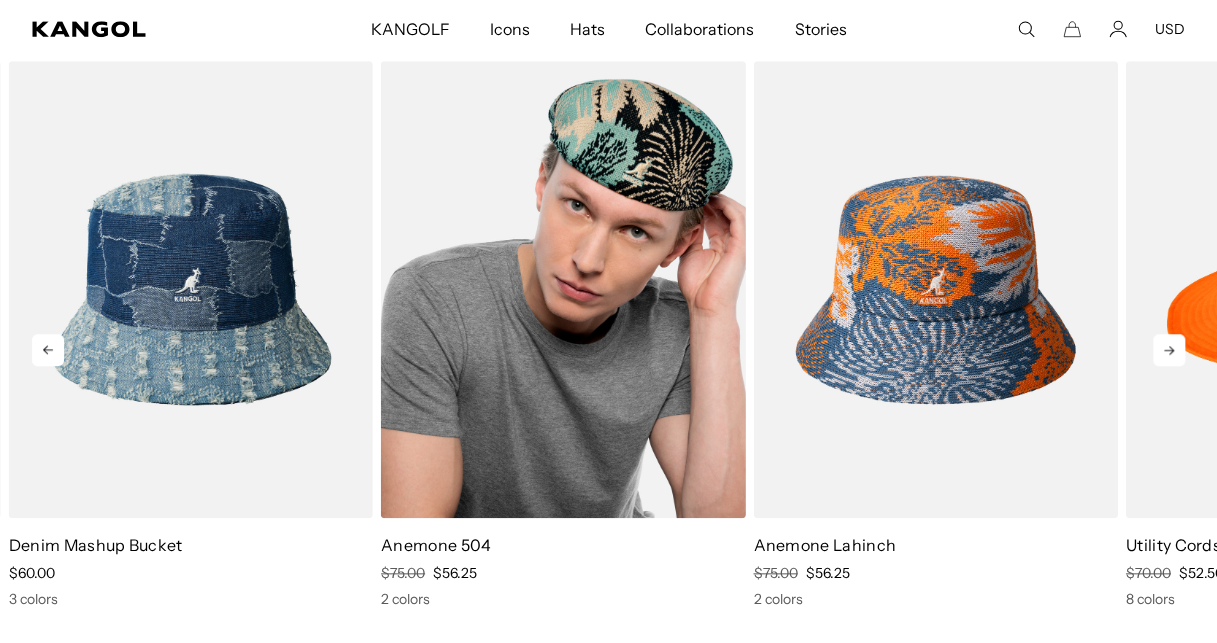 click at bounding box center (563, 289) 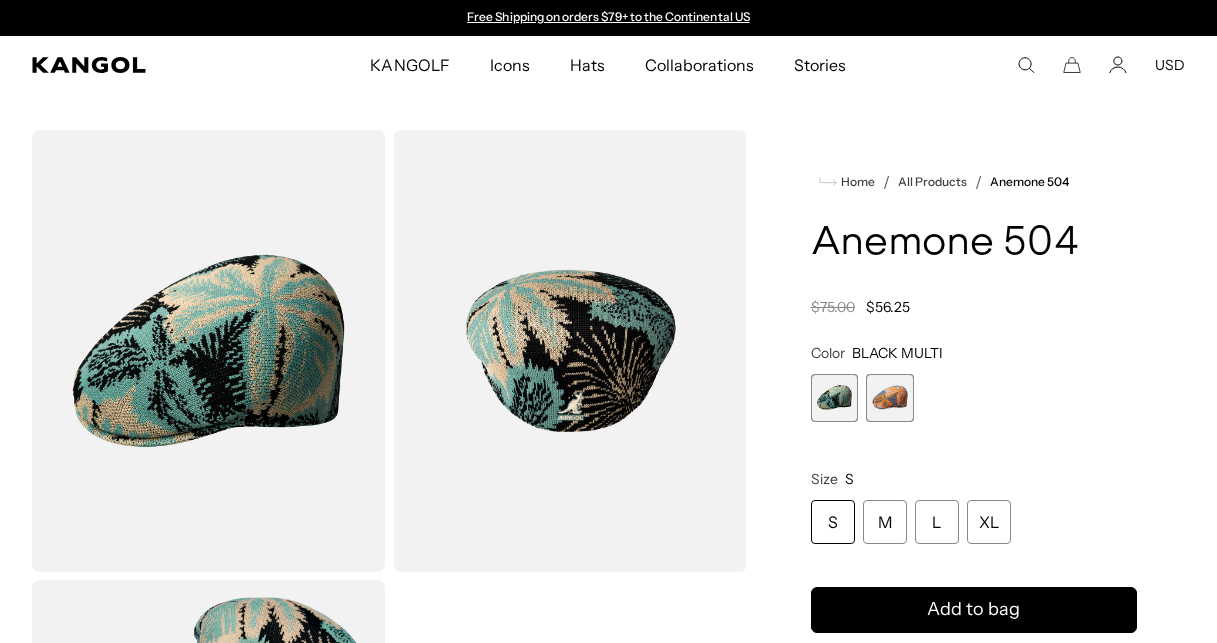 scroll, scrollTop: 0, scrollLeft: 0, axis: both 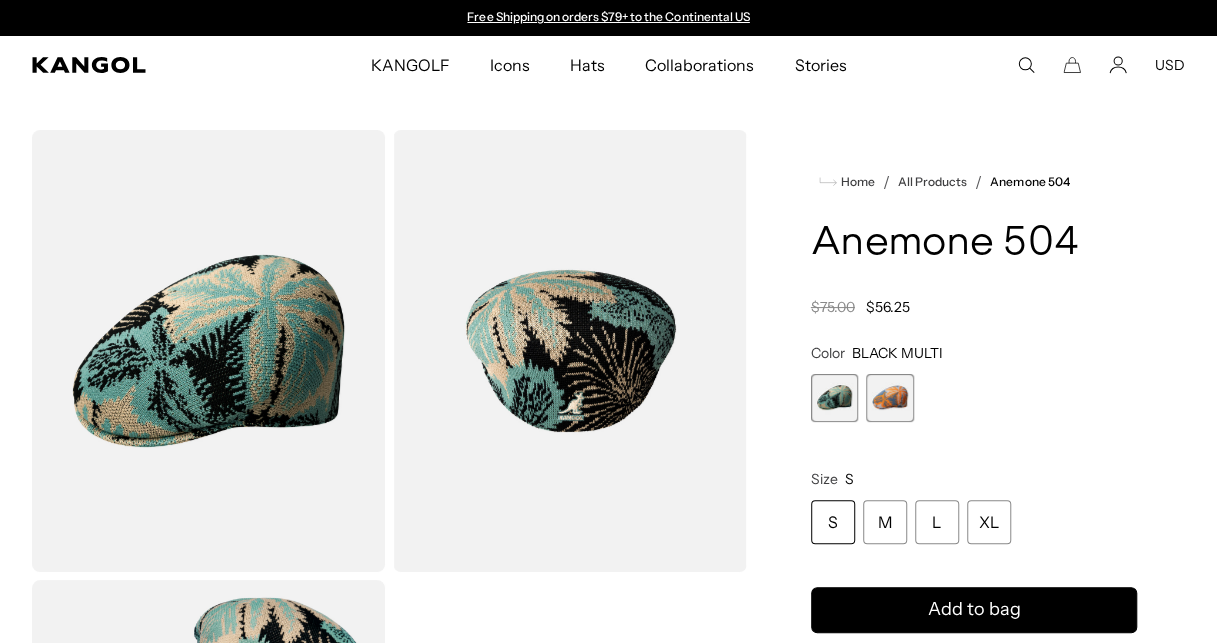 click at bounding box center (890, 398) 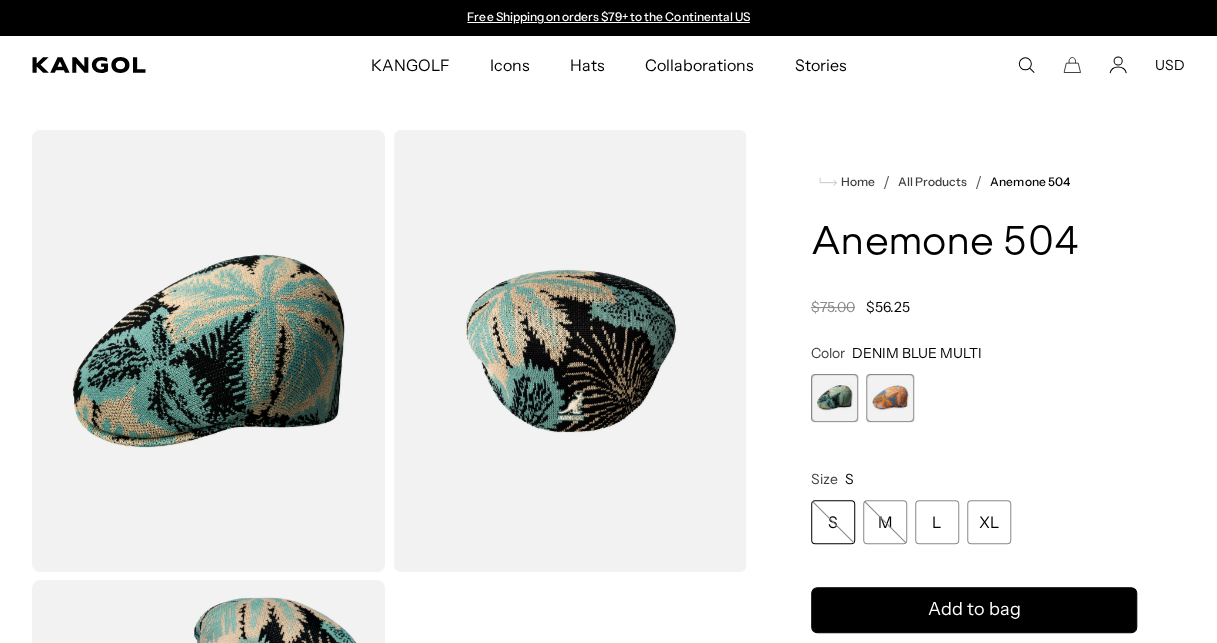 scroll, scrollTop: 0, scrollLeft: 0, axis: both 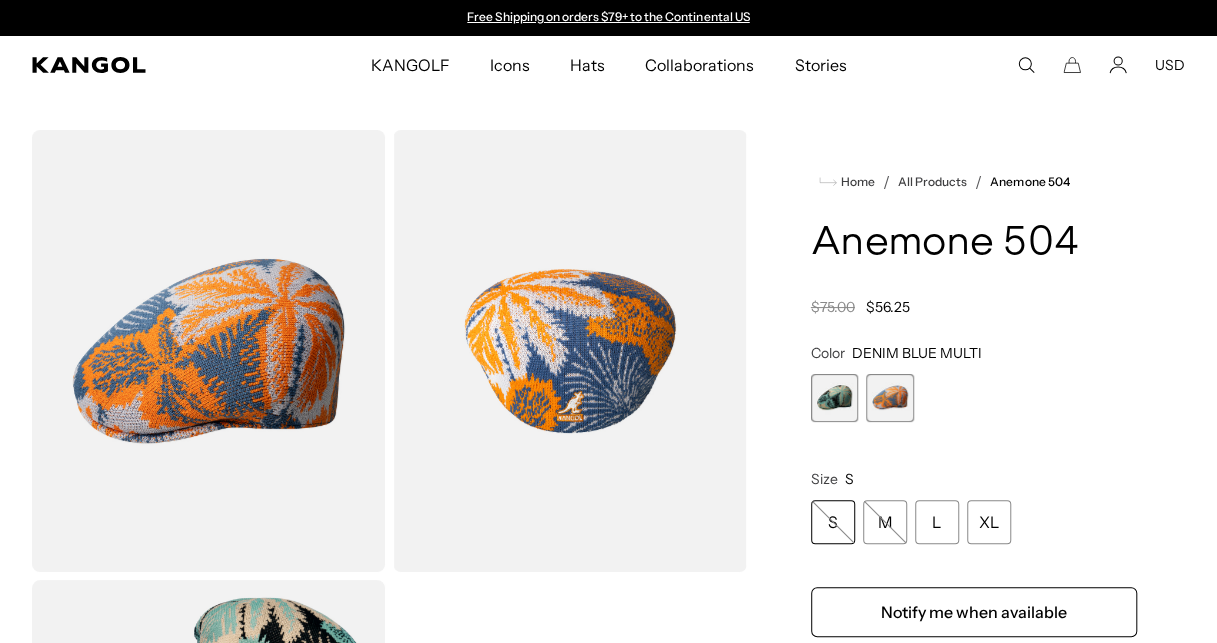 click at bounding box center [835, 398] 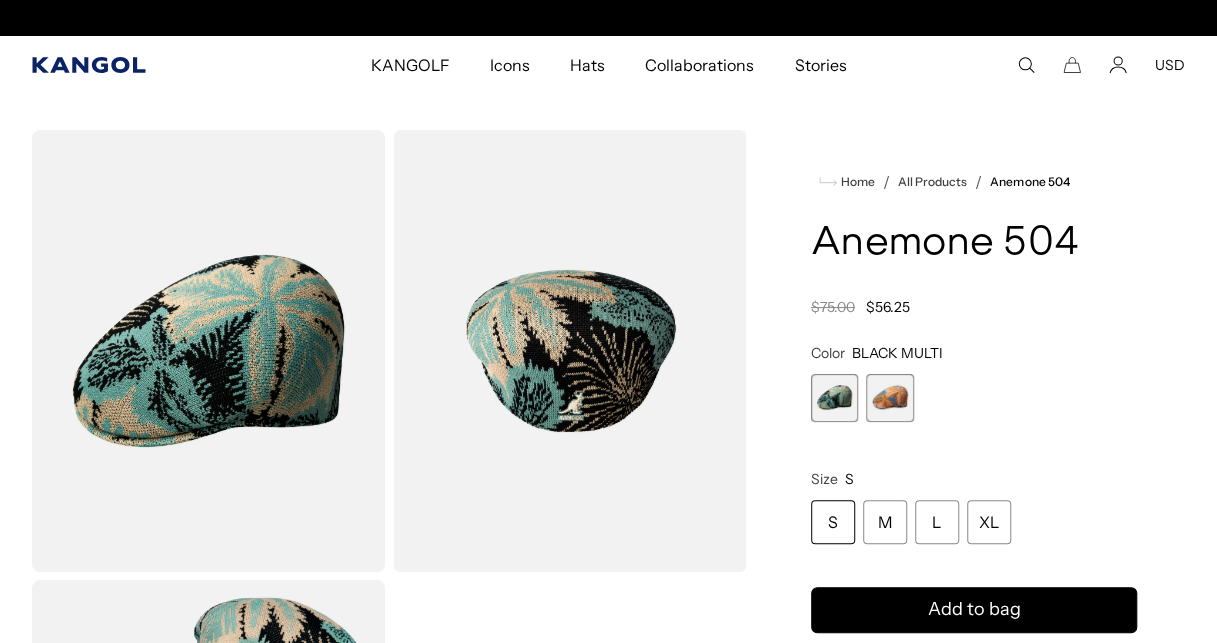 scroll, scrollTop: 0, scrollLeft: 412, axis: horizontal 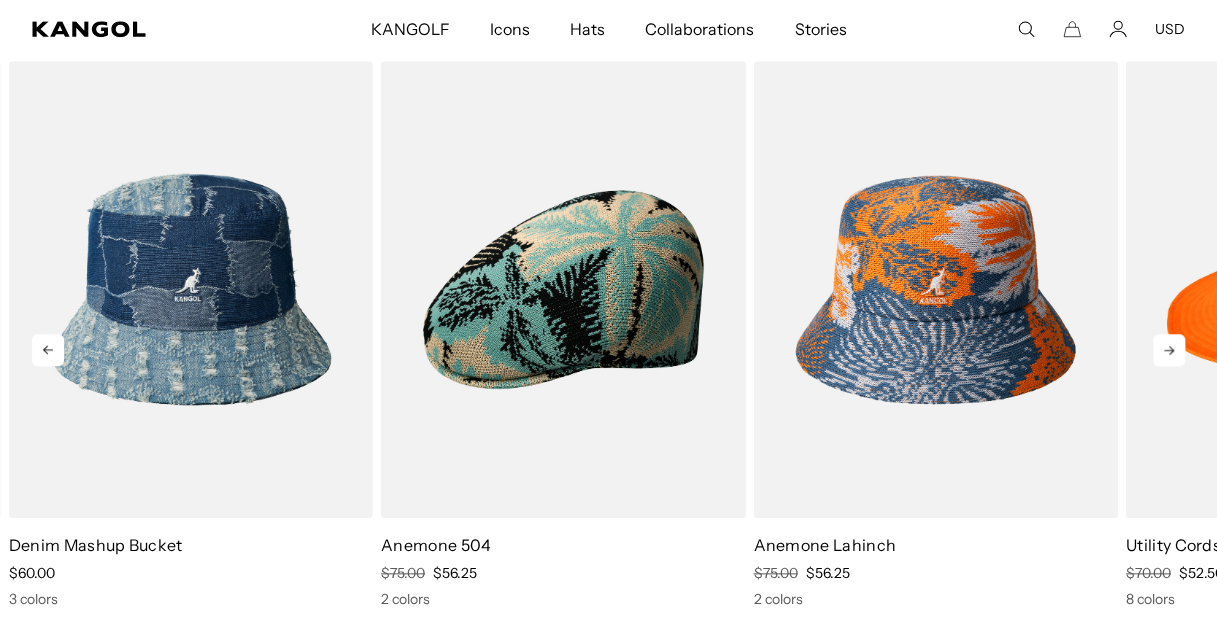 click 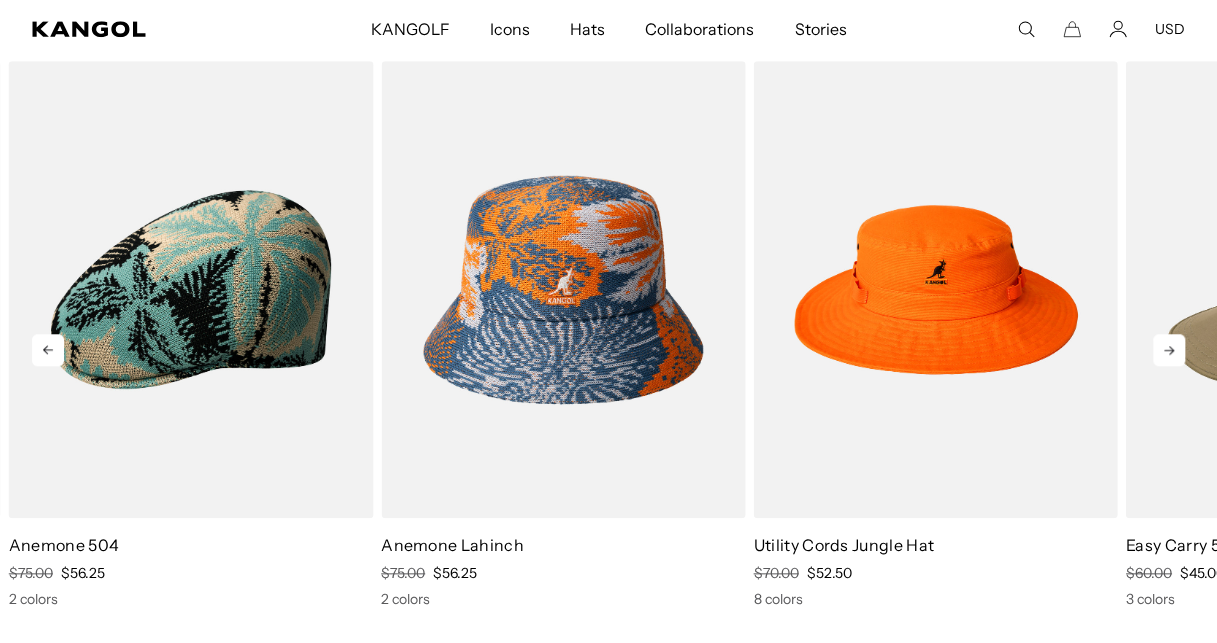 click 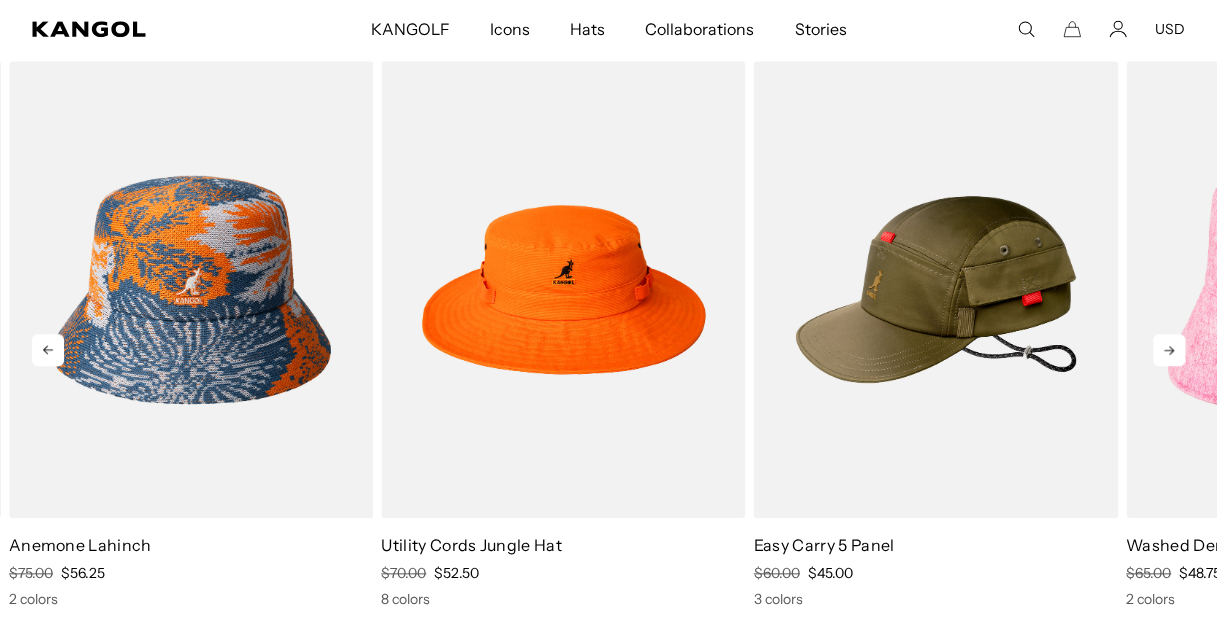 scroll, scrollTop: 0, scrollLeft: 0, axis: both 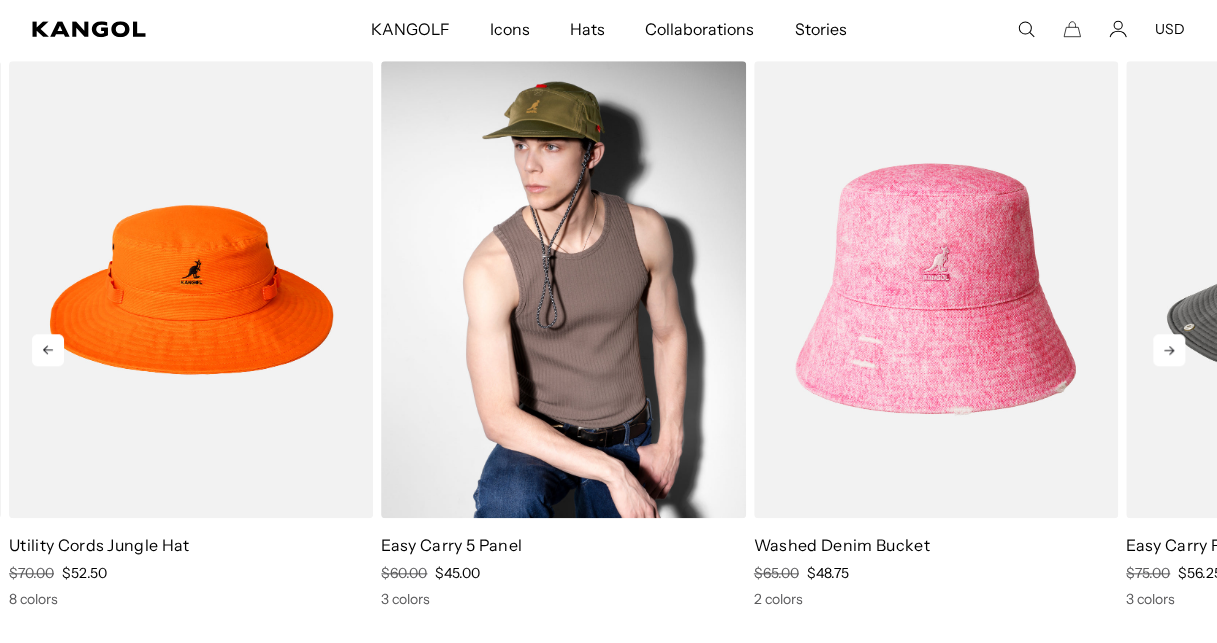 click at bounding box center [563, 289] 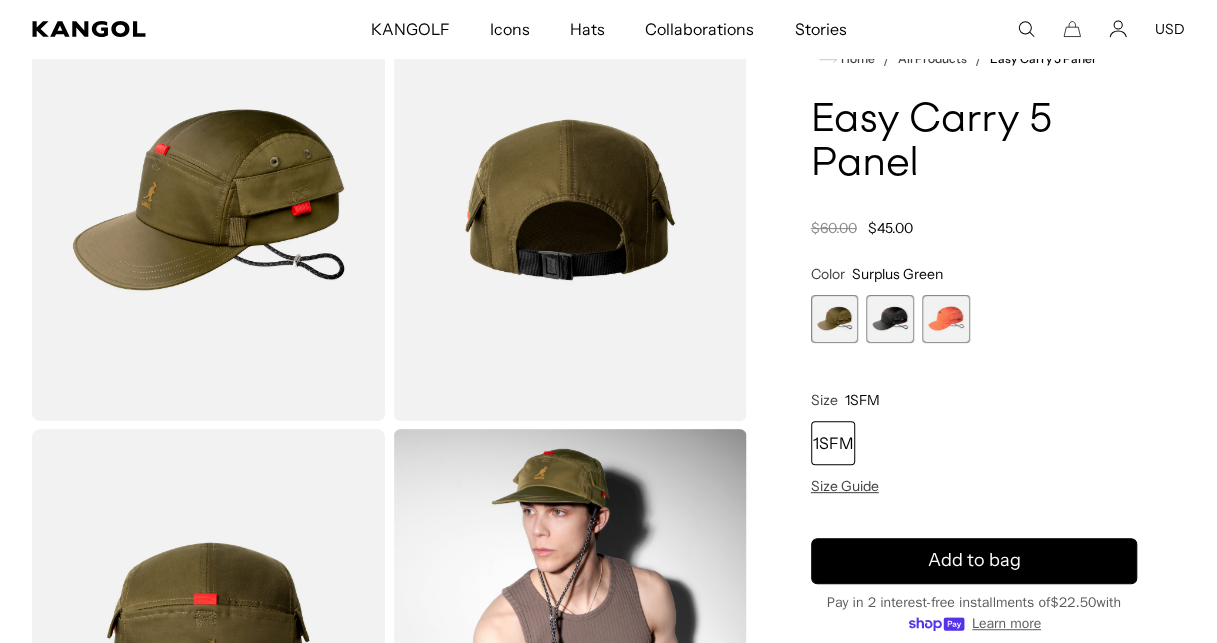 scroll, scrollTop: 175, scrollLeft: 0, axis: vertical 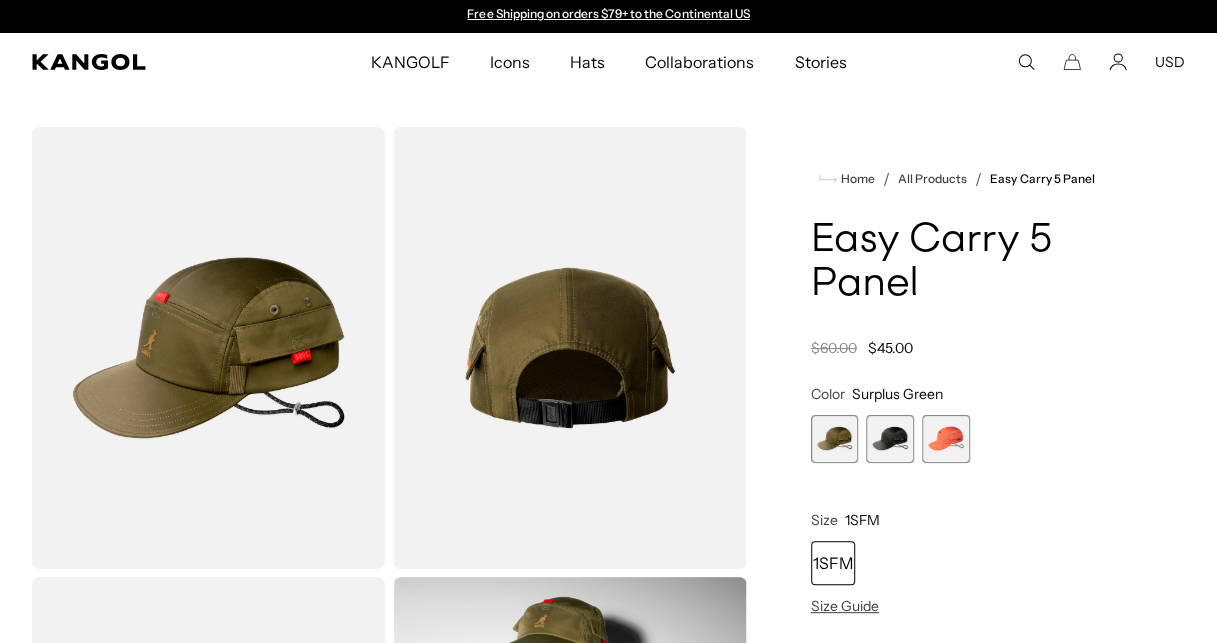 click at bounding box center [946, 439] 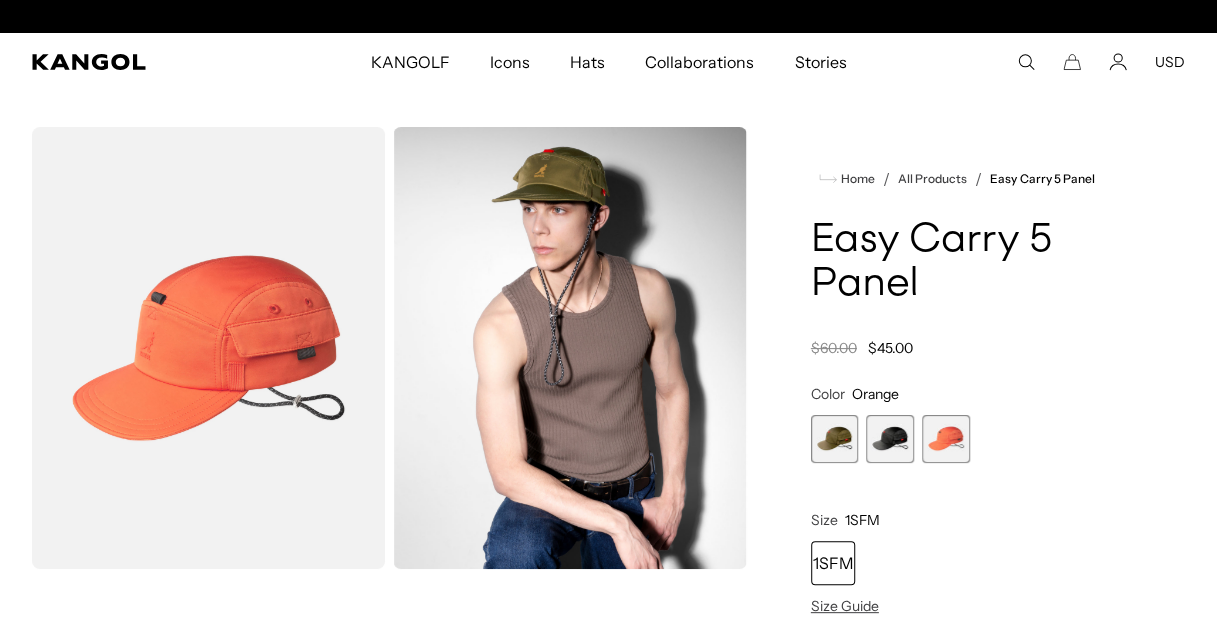 scroll, scrollTop: 0, scrollLeft: 0, axis: both 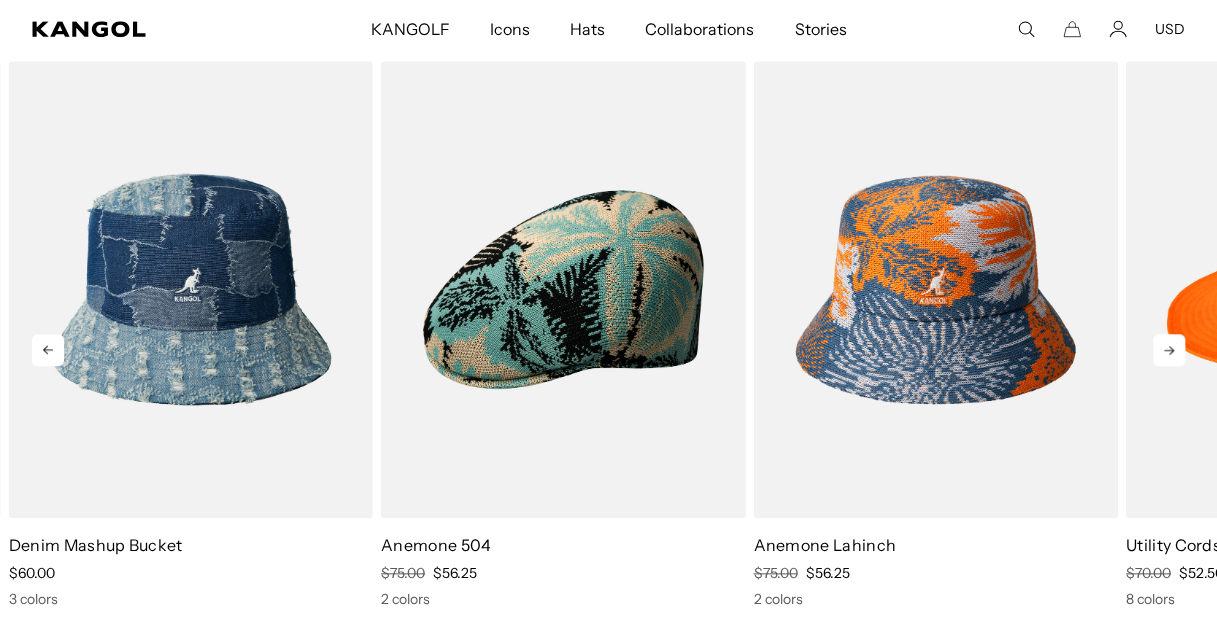 click 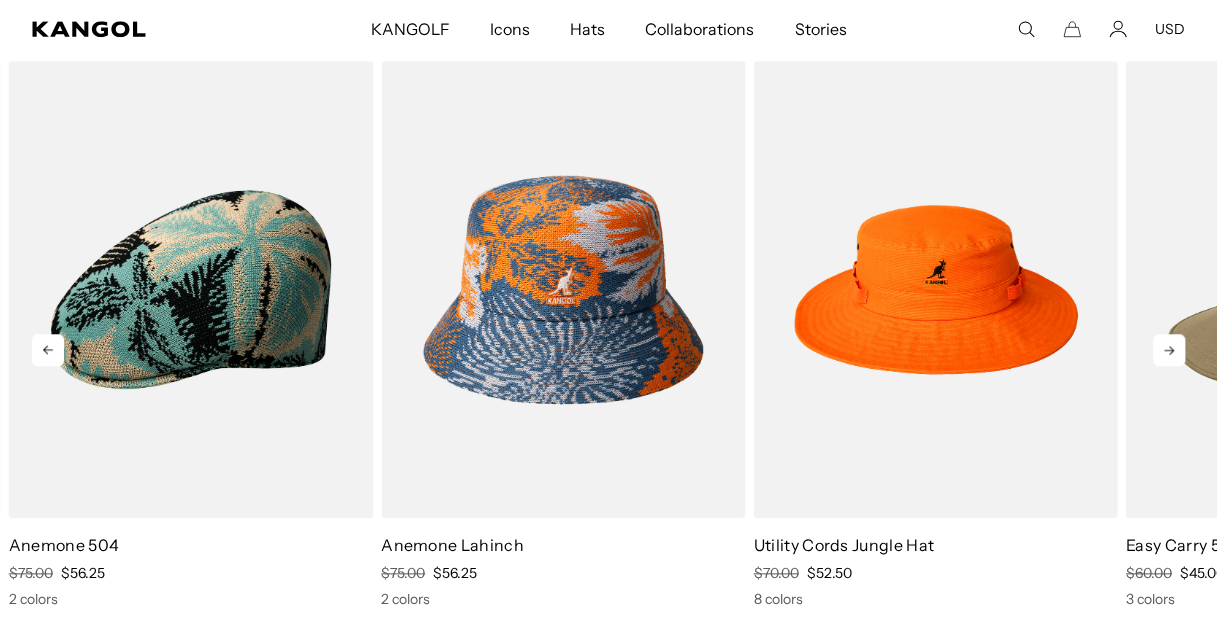 click 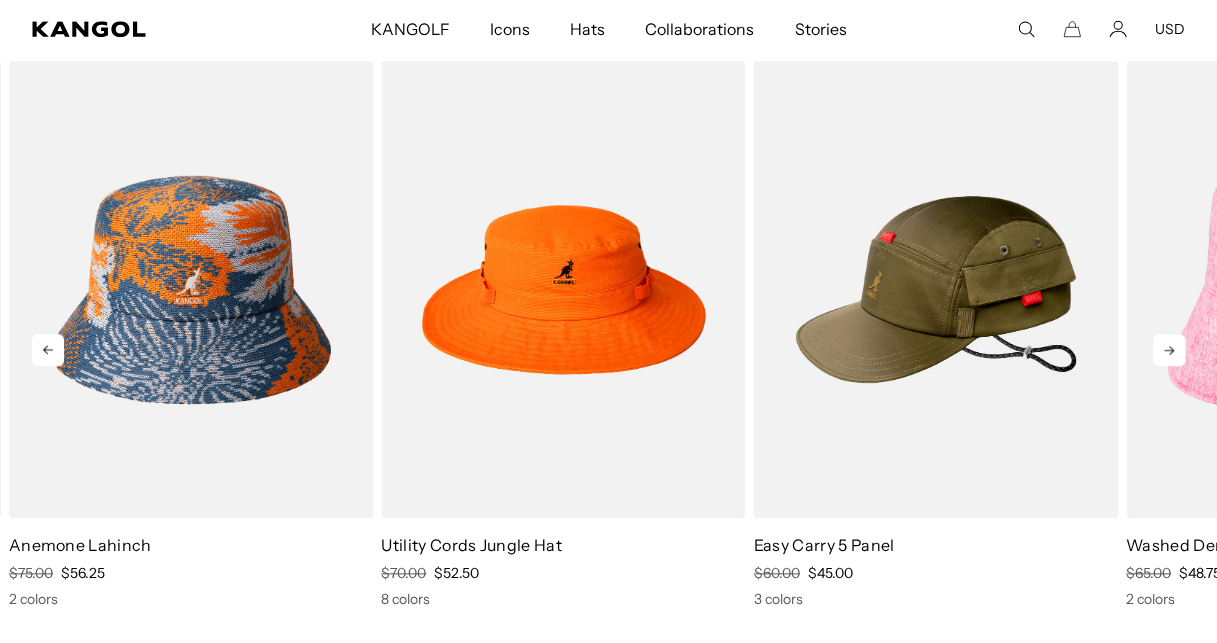 click 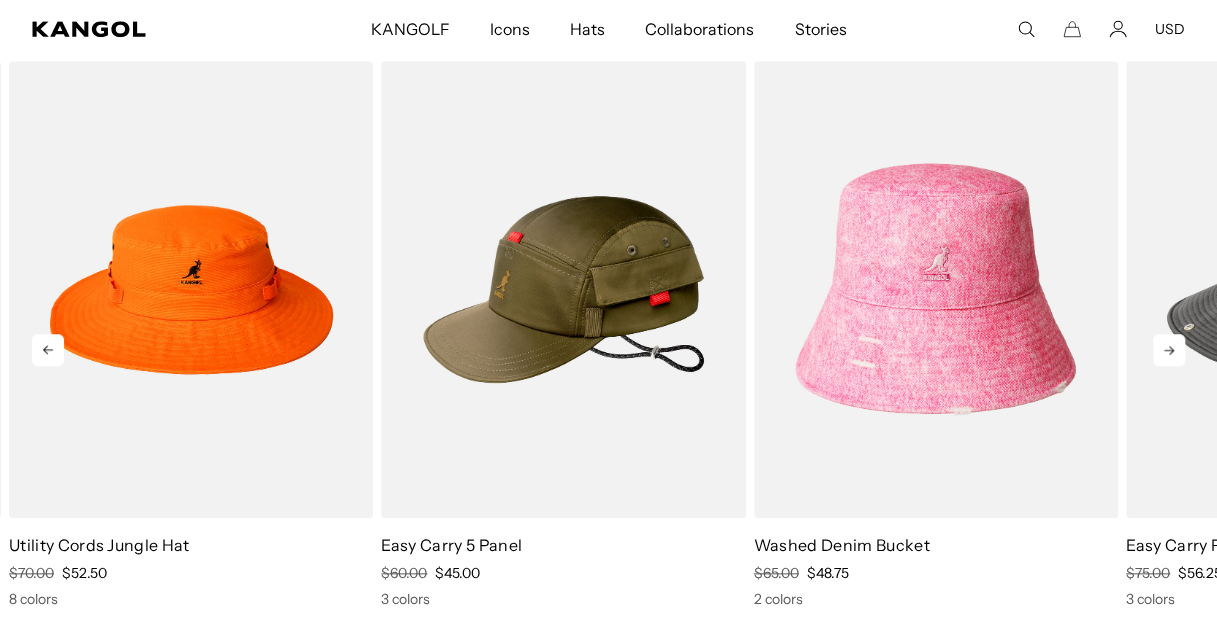 scroll, scrollTop: 0, scrollLeft: 0, axis: both 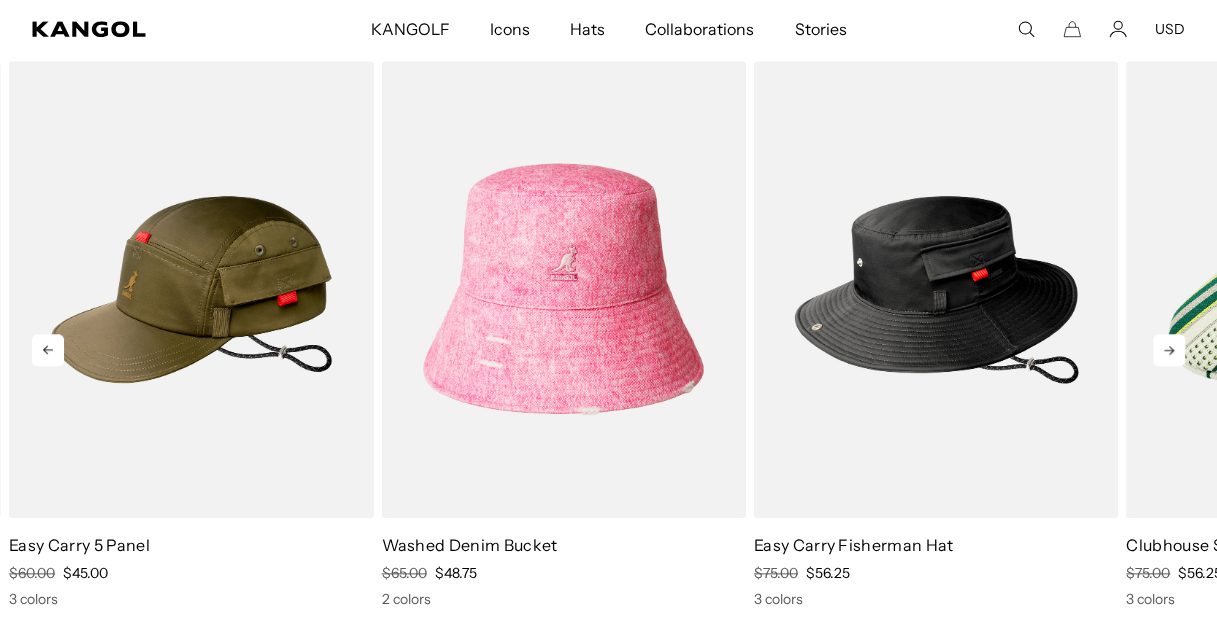 click 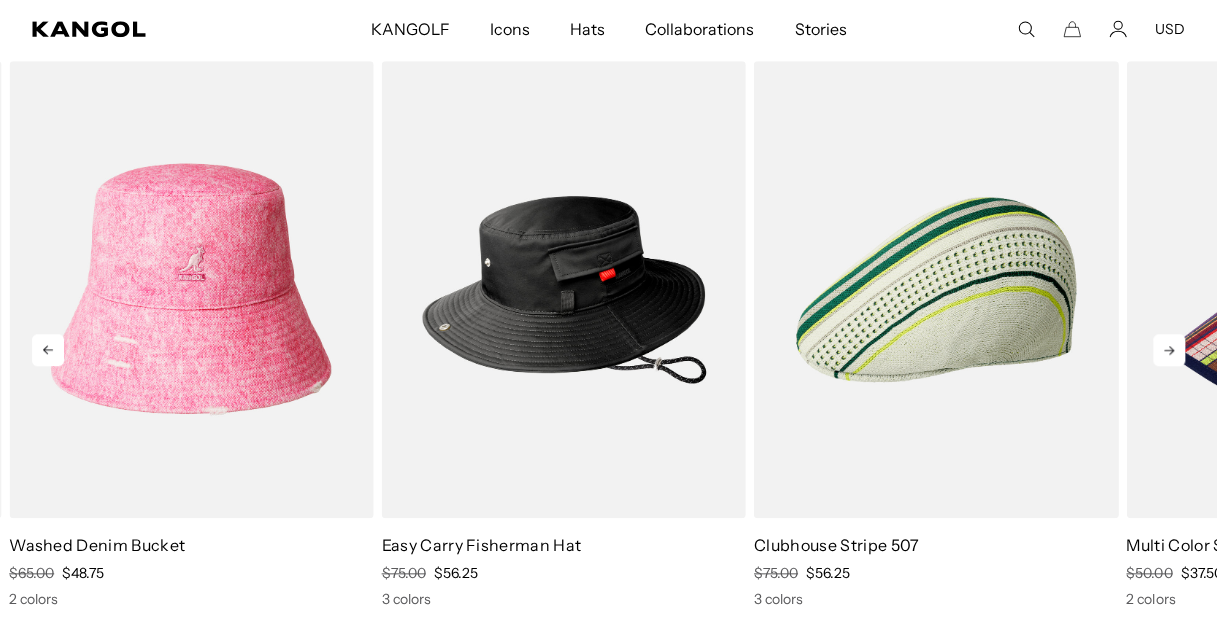 click 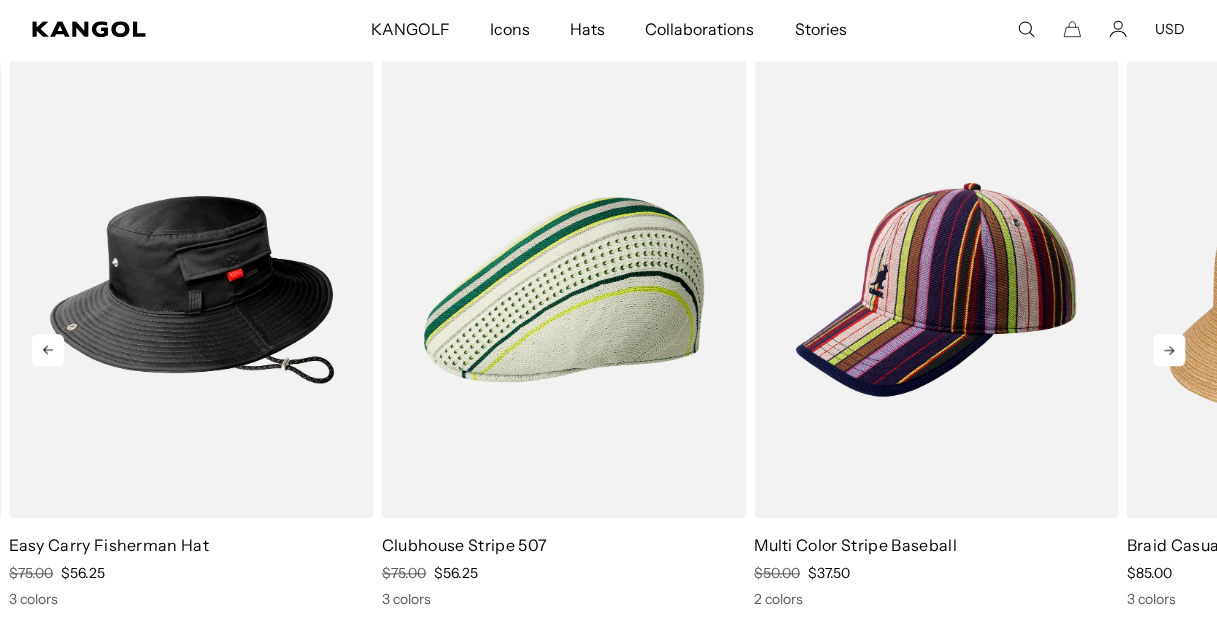 click 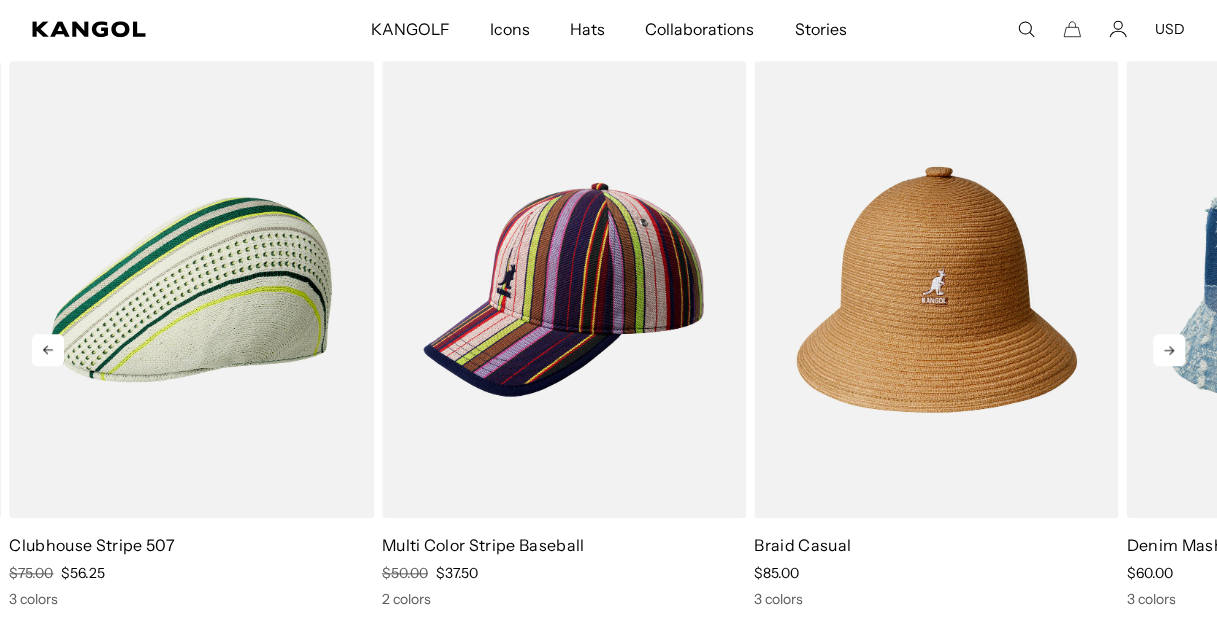 scroll, scrollTop: 0, scrollLeft: 412, axis: horizontal 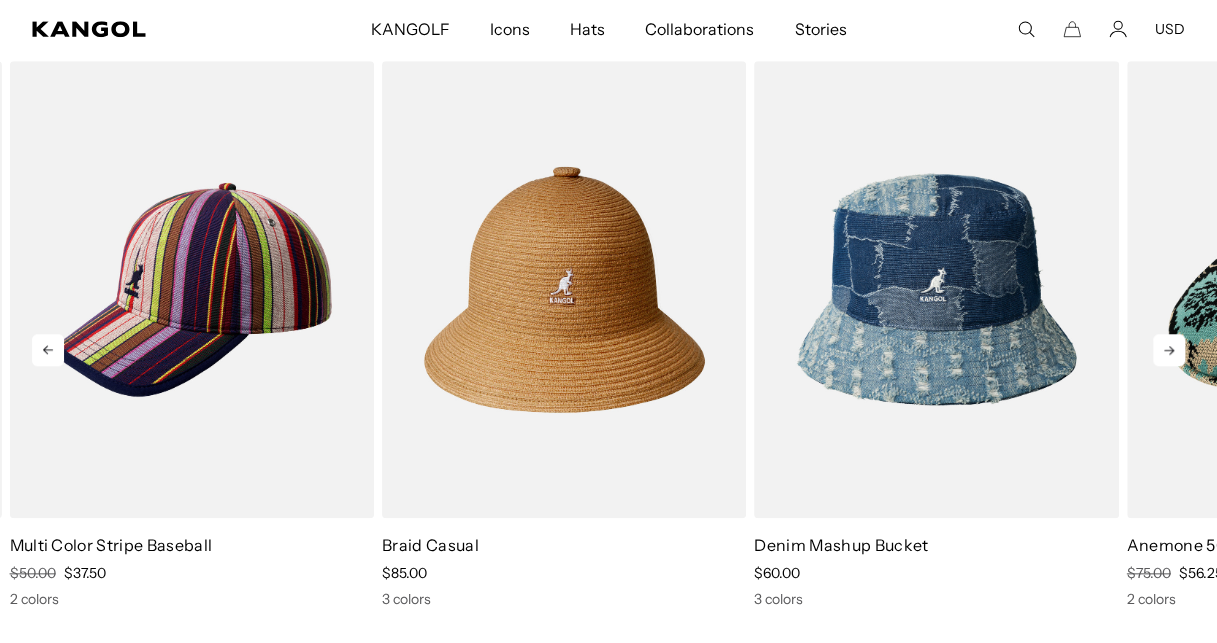 click 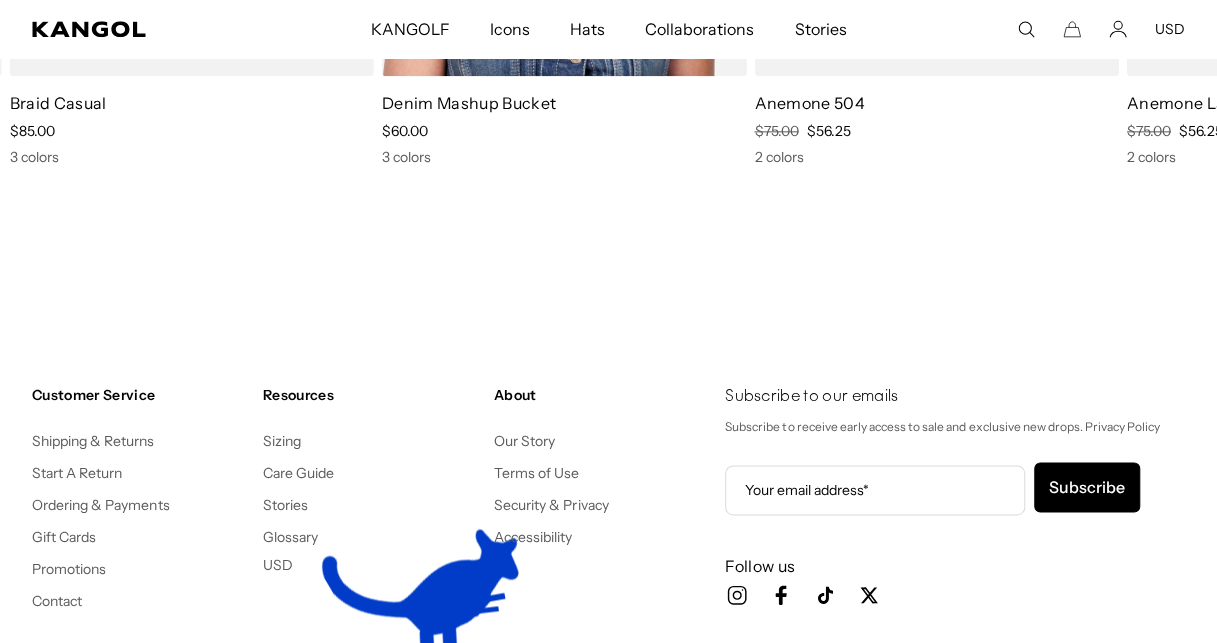 scroll, scrollTop: 4425, scrollLeft: 0, axis: vertical 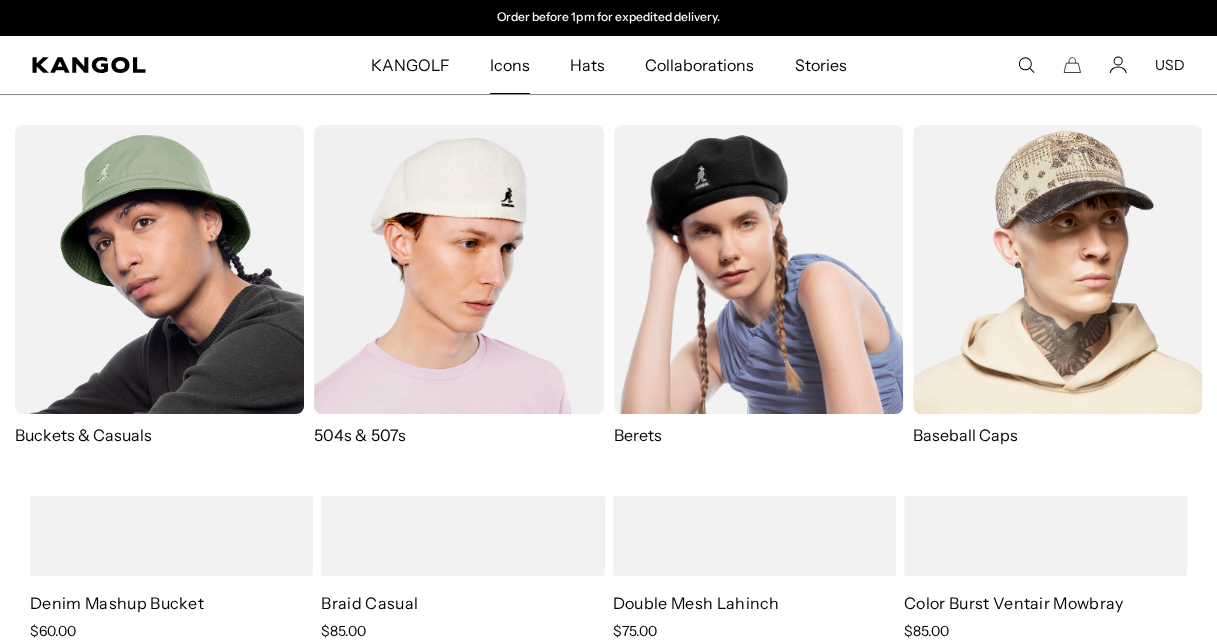 click at bounding box center (159, 269) 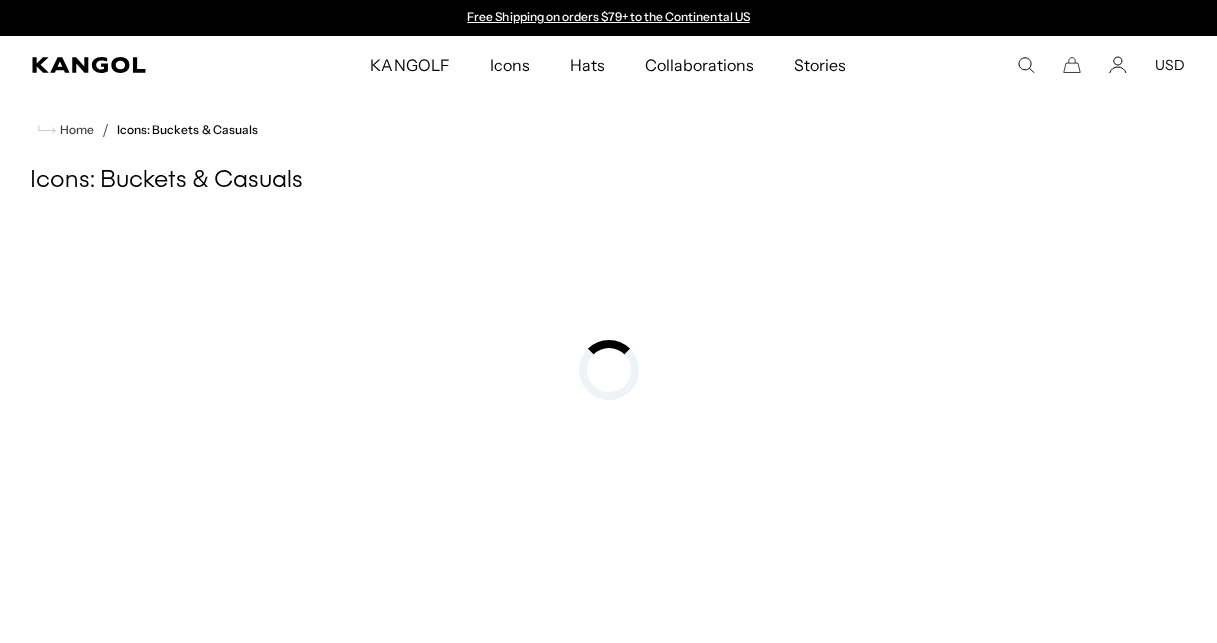 scroll, scrollTop: 0, scrollLeft: 0, axis: both 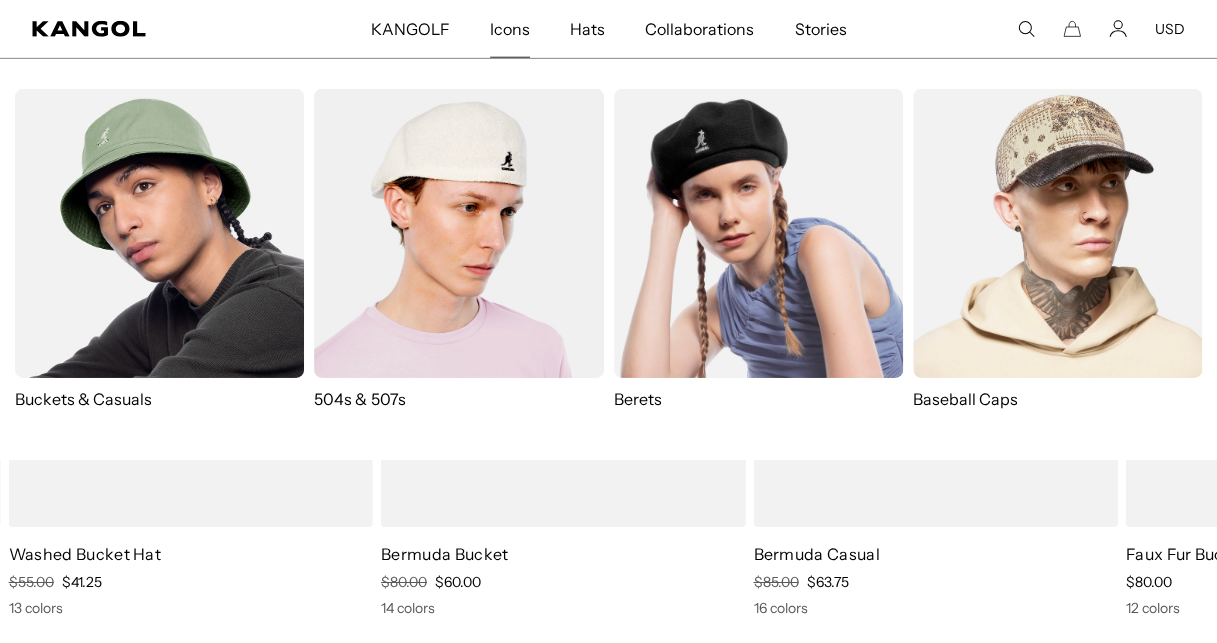 click at bounding box center [458, 233] 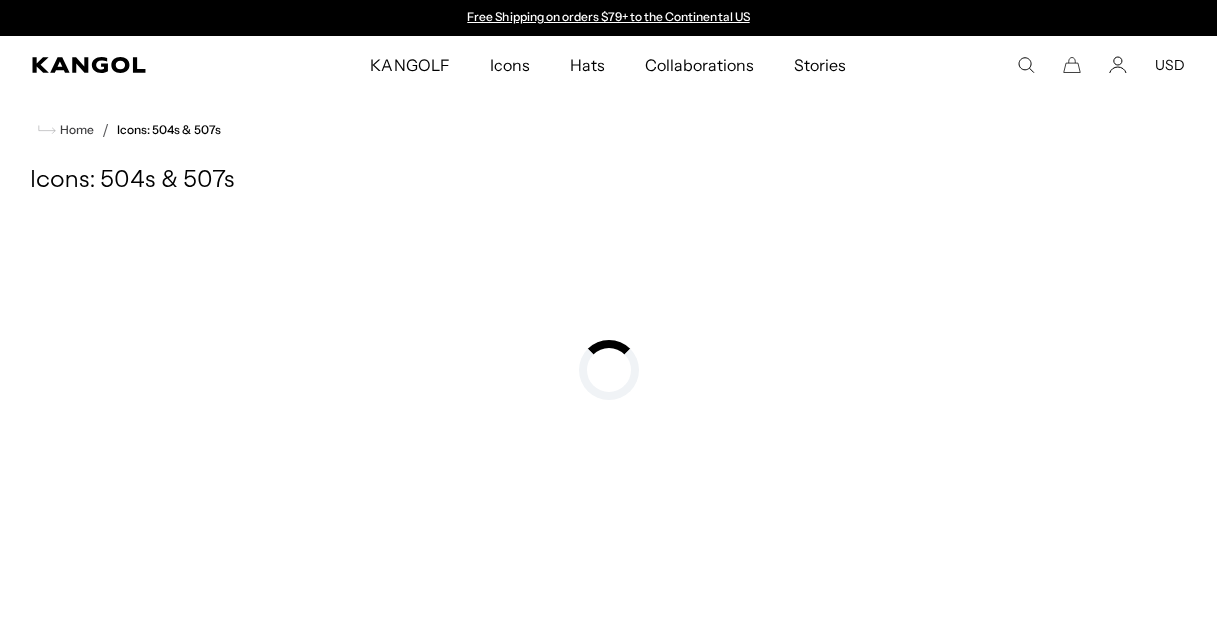 scroll, scrollTop: 0, scrollLeft: 0, axis: both 